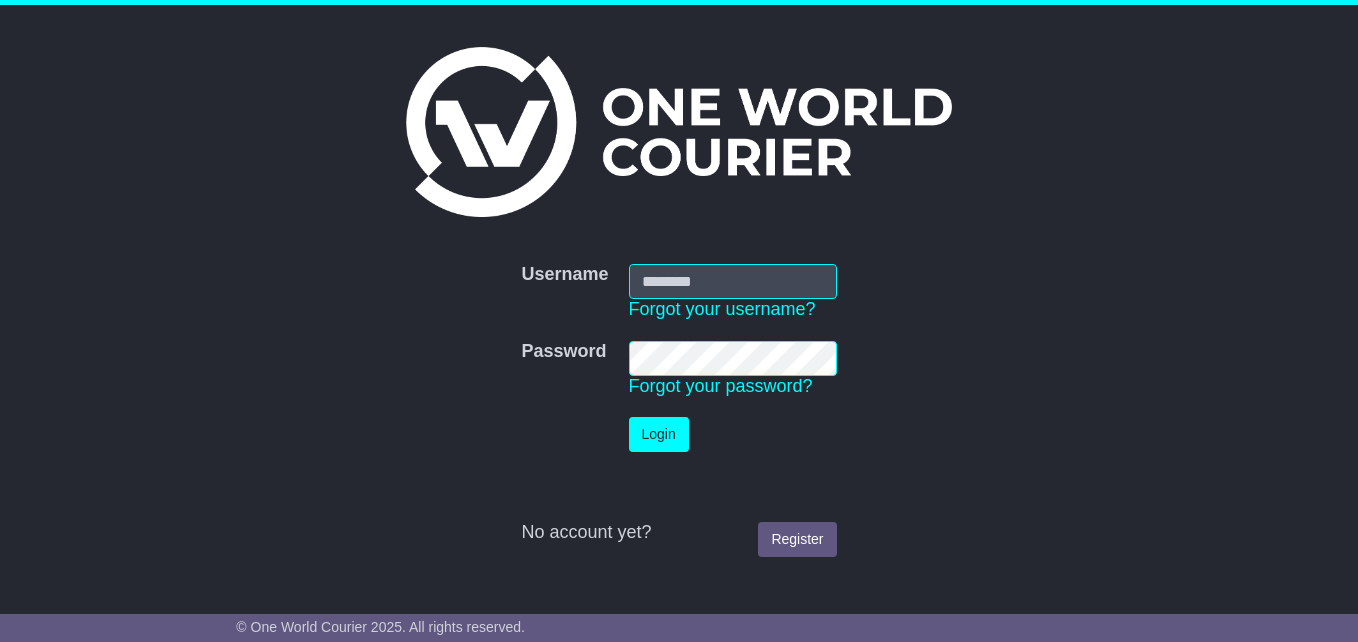 scroll, scrollTop: 0, scrollLeft: 0, axis: both 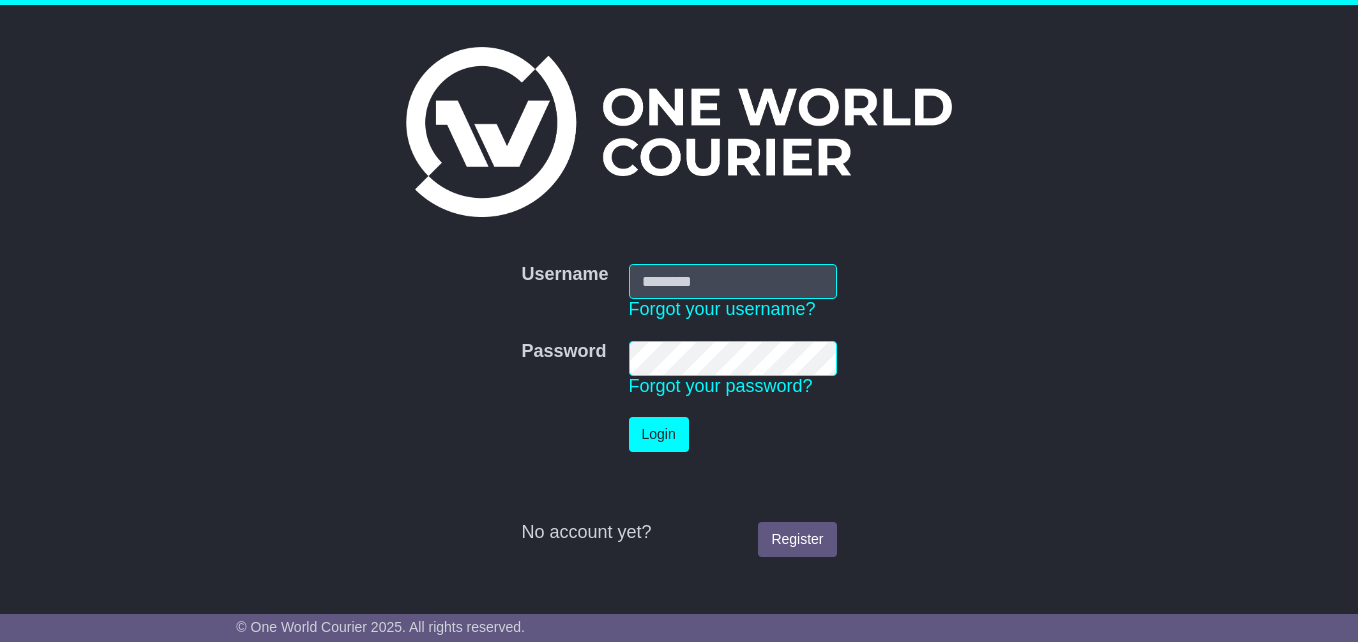 type on "**********" 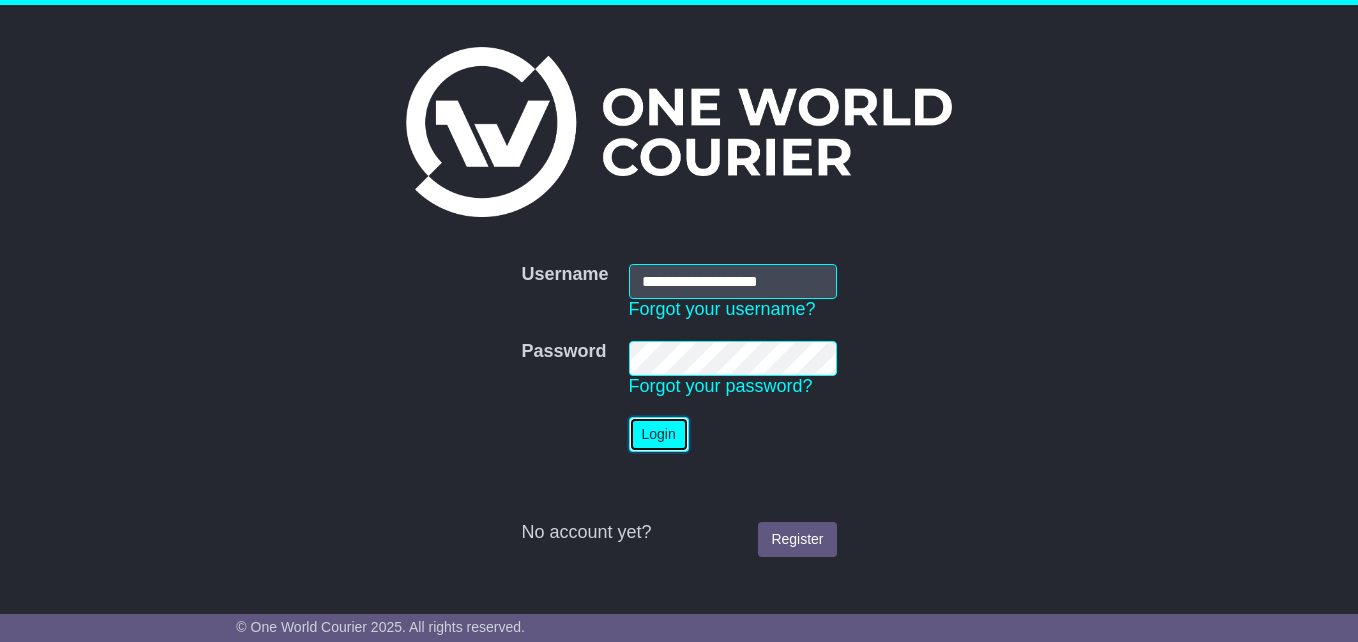 click on "Login" at bounding box center (659, 434) 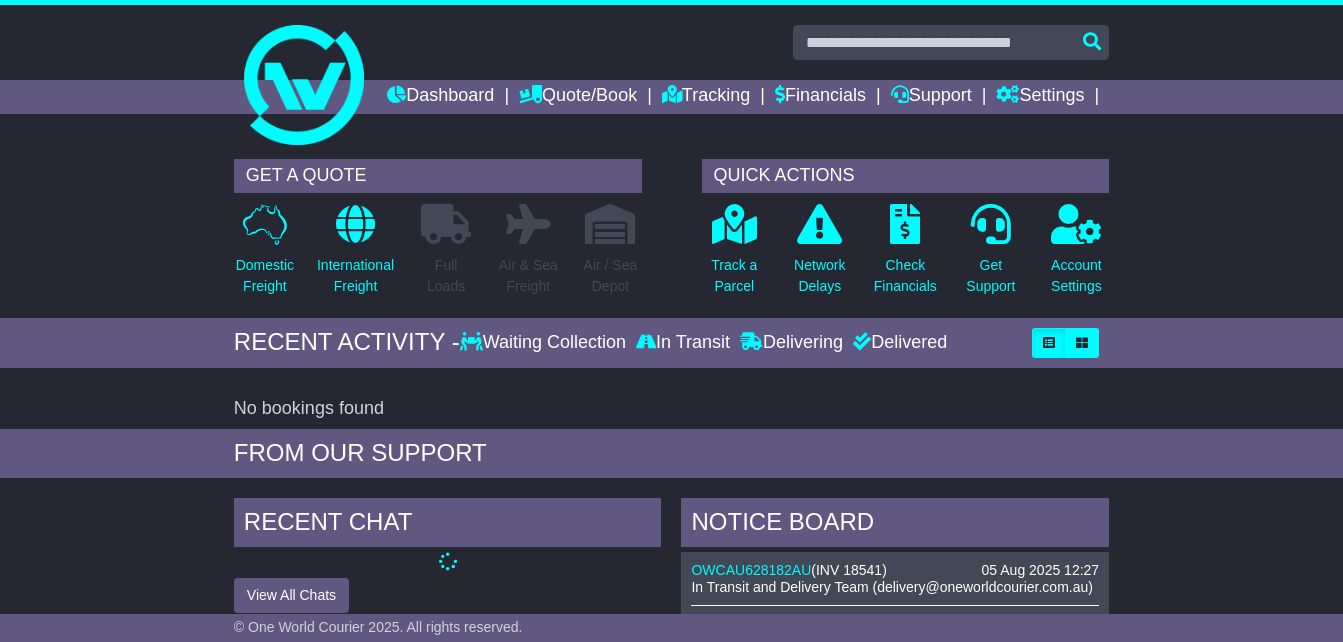 scroll, scrollTop: 0, scrollLeft: 0, axis: both 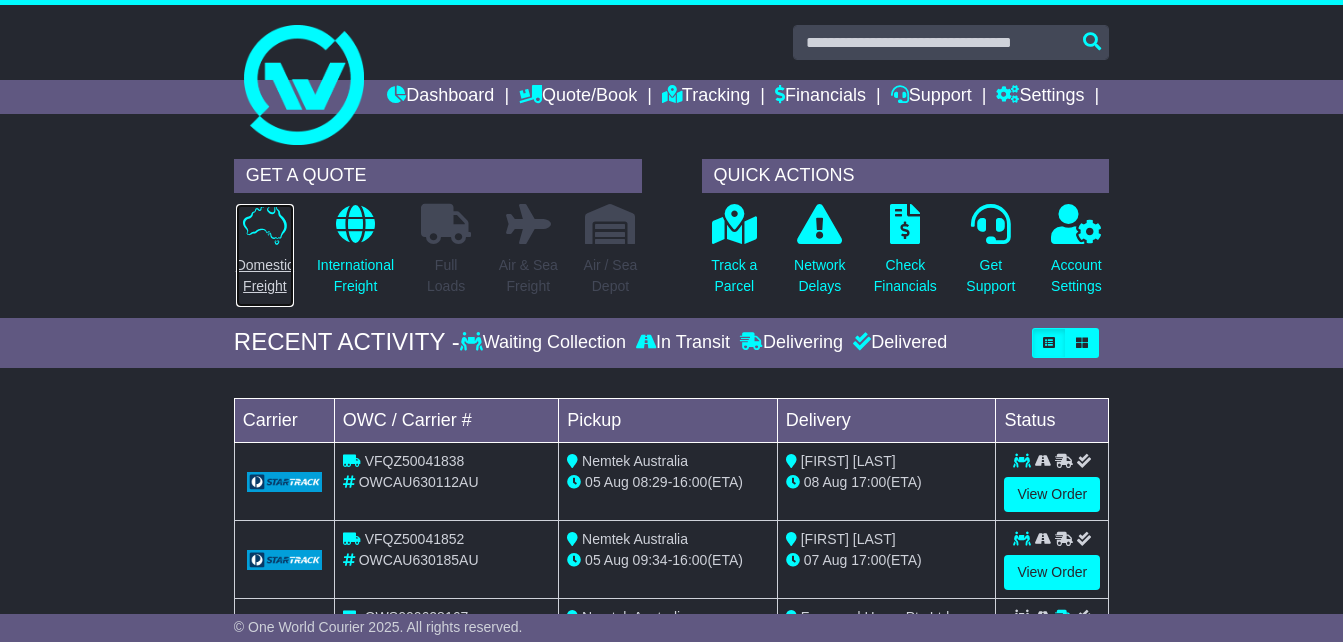 click on "Domestic Freight" at bounding box center [265, 276] 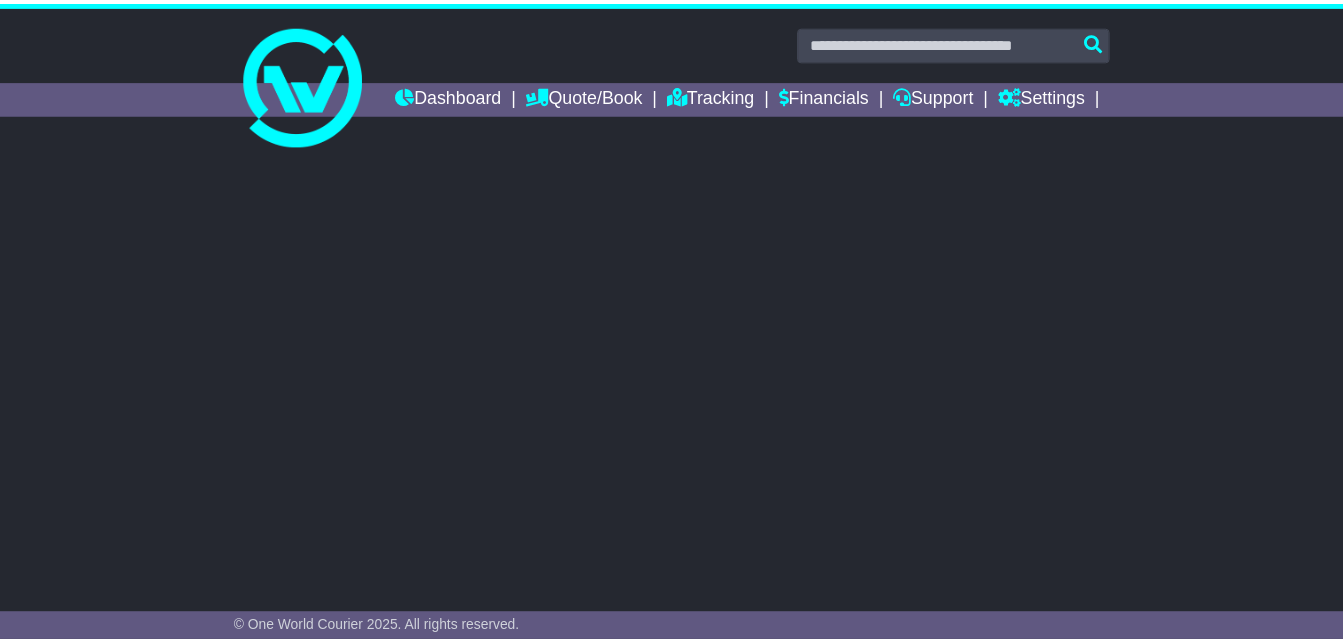 scroll, scrollTop: 0, scrollLeft: 0, axis: both 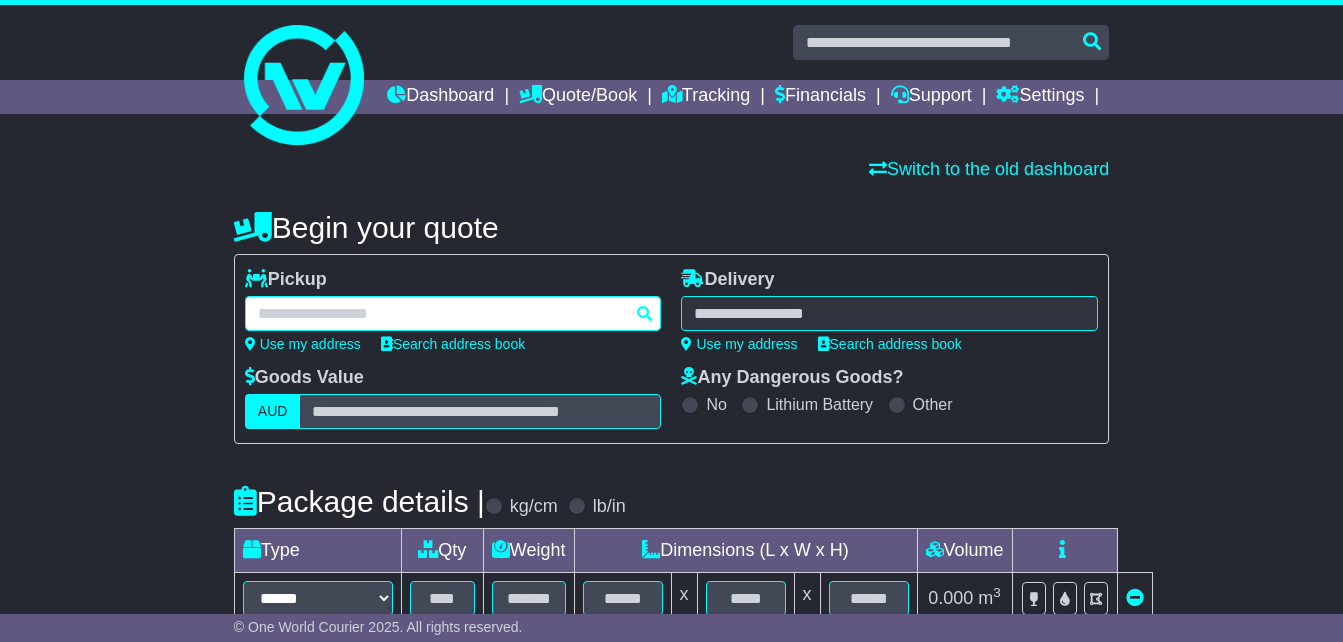 click at bounding box center (453, 313) 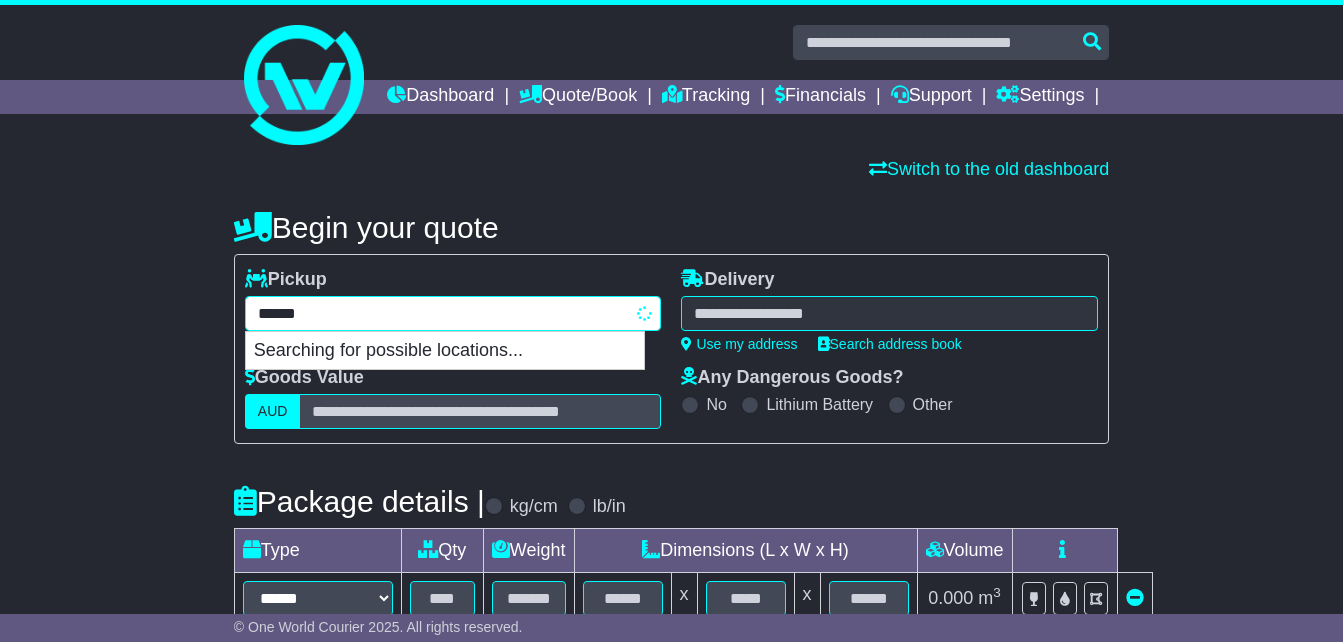 type on "*******" 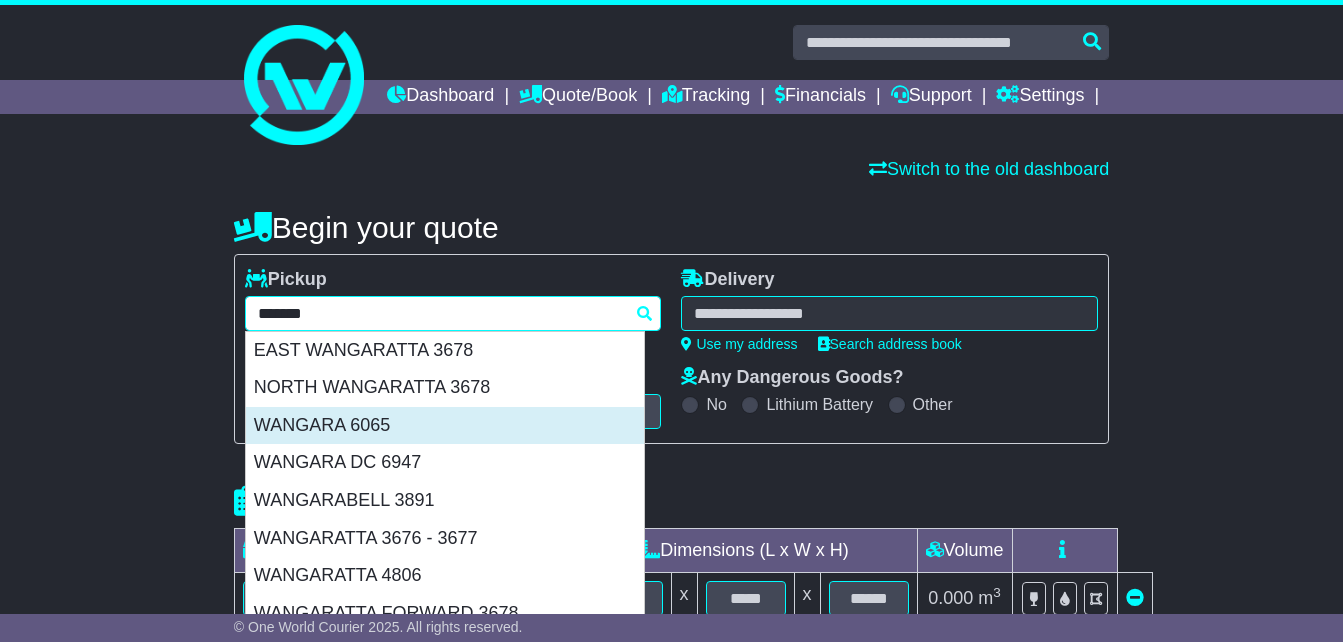 click on "WANGARA 6065" at bounding box center [445, 426] 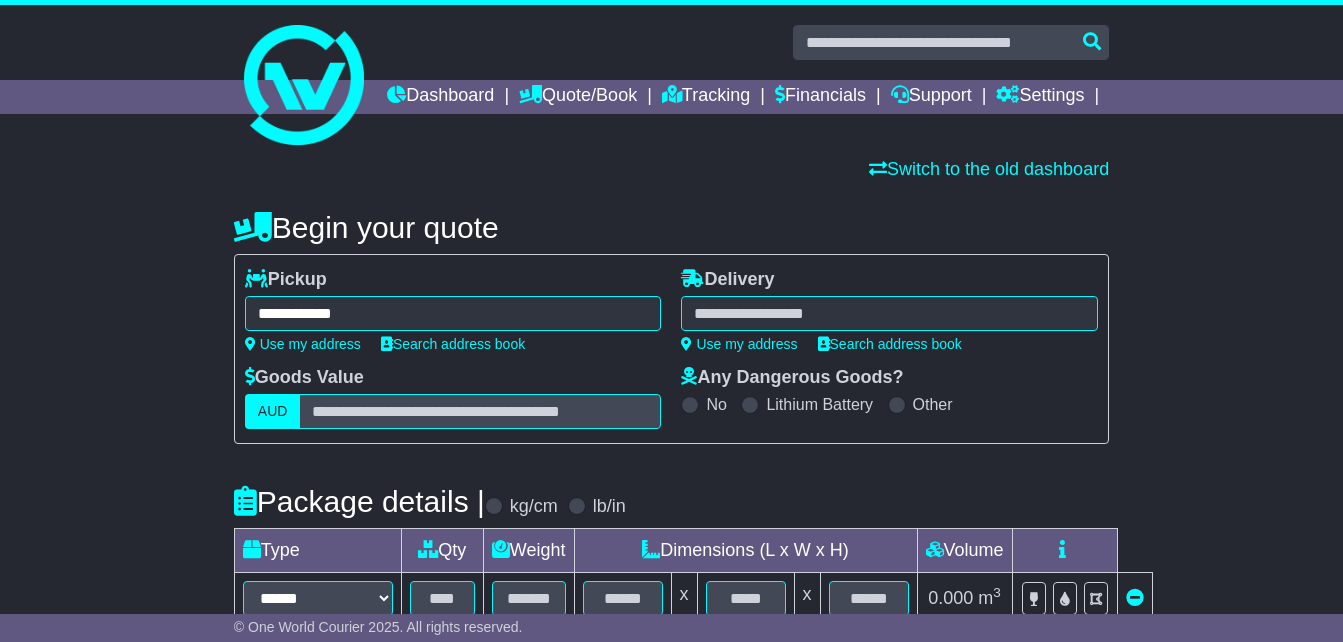 type on "**********" 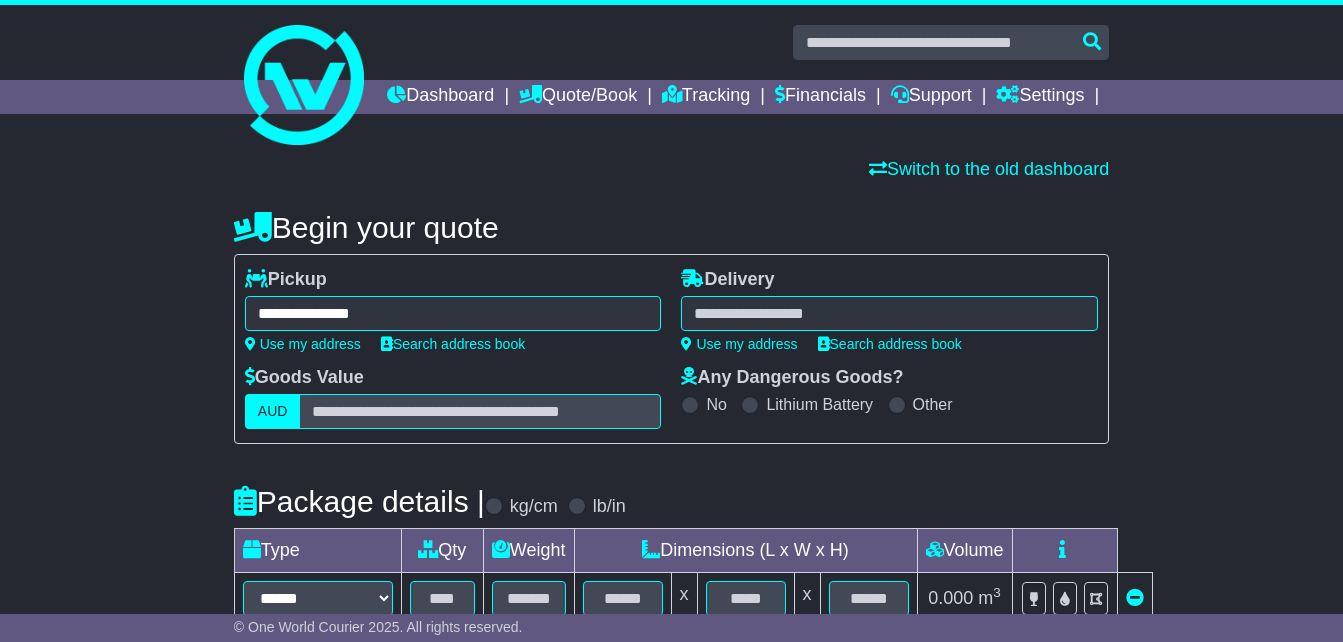 click at bounding box center [889, 313] 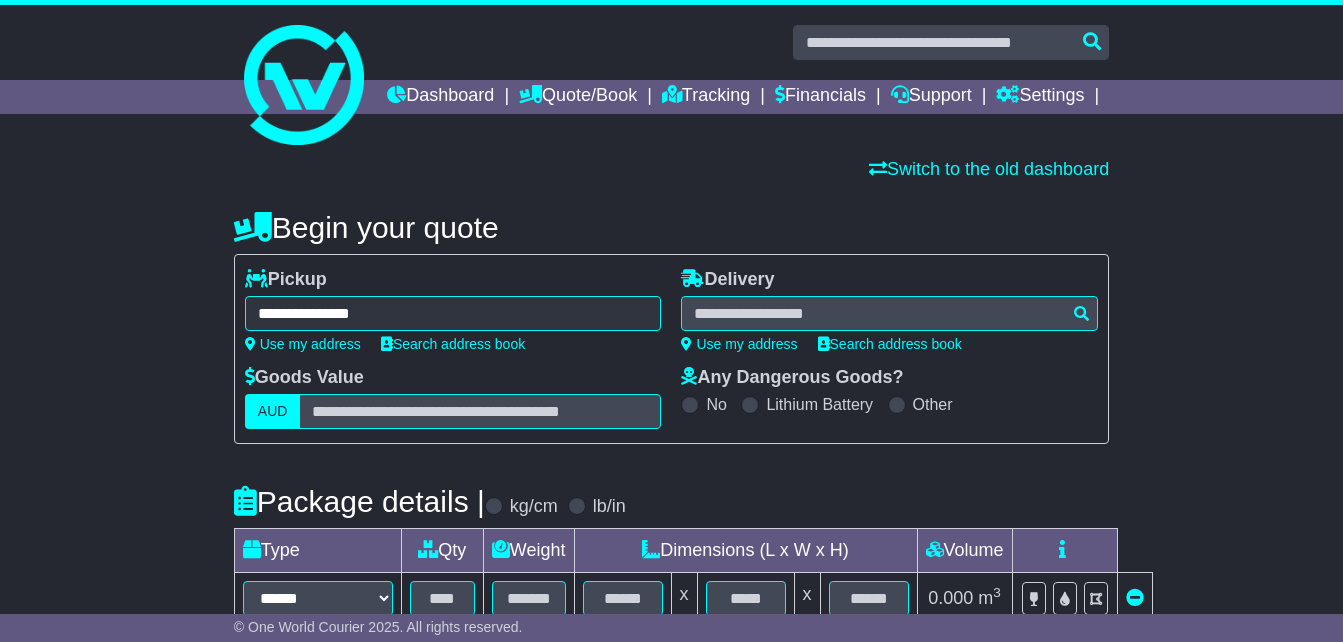 click on "Switch to the old dashboard" at bounding box center (671, 170) 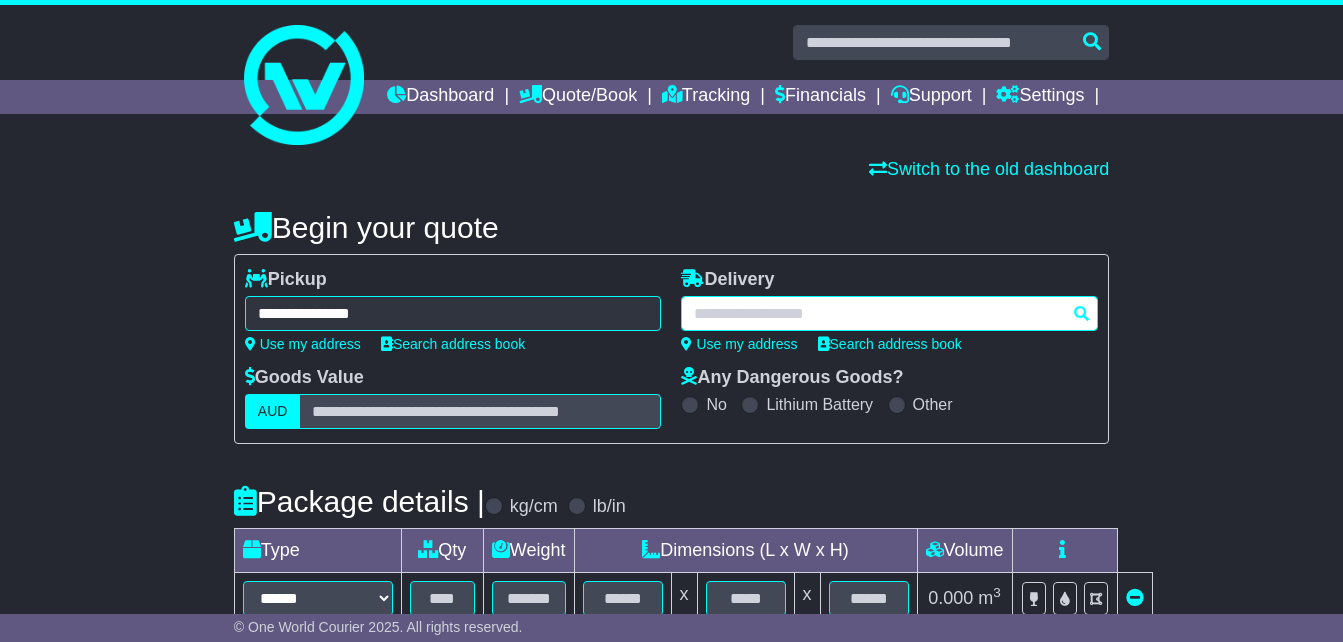 click at bounding box center (889, 313) 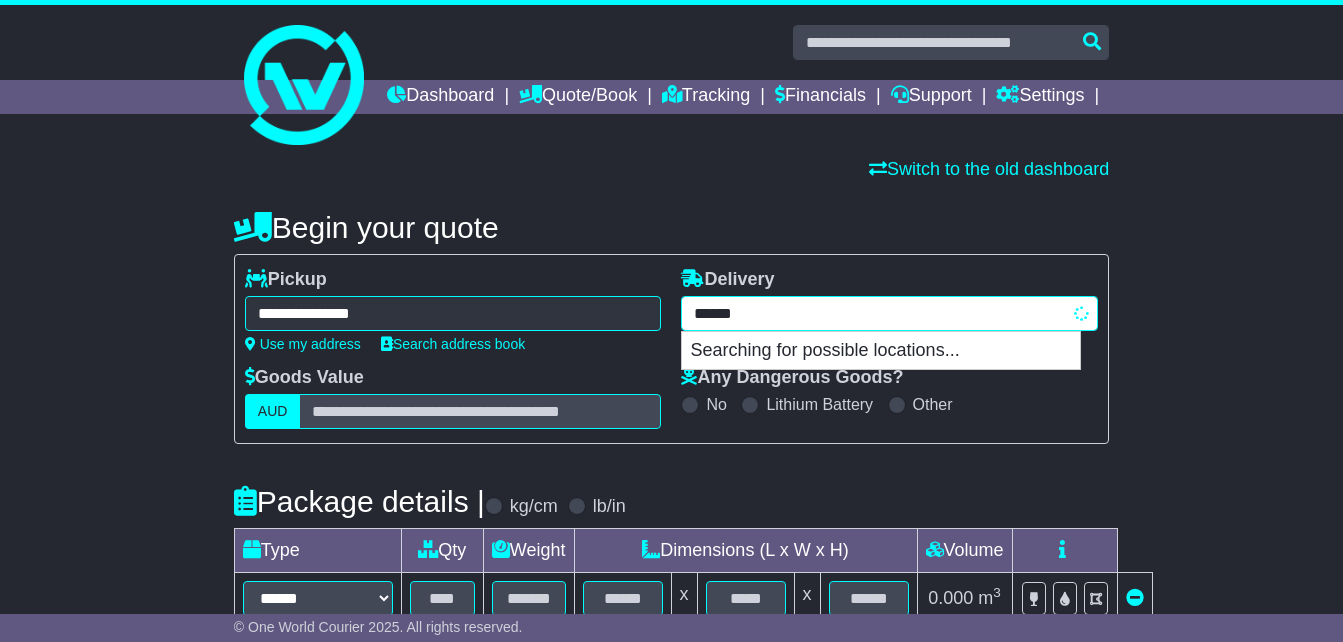 type on "*******" 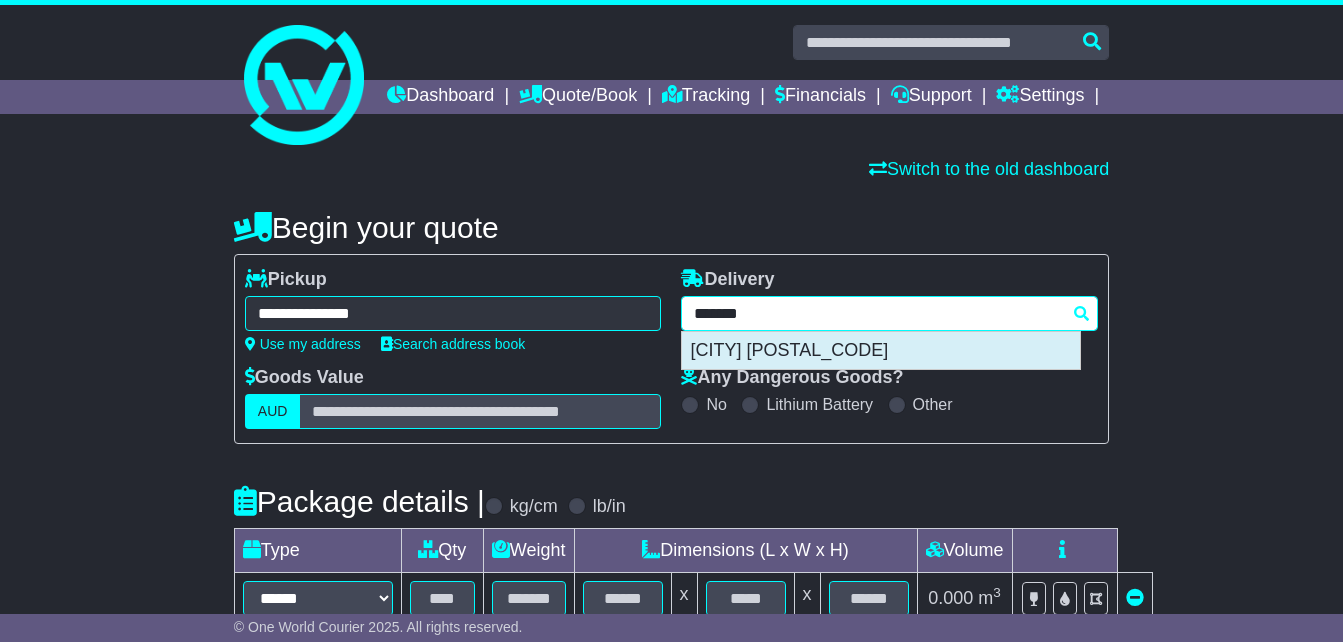 click on "DUNEDOO 2844" at bounding box center [881, 351] 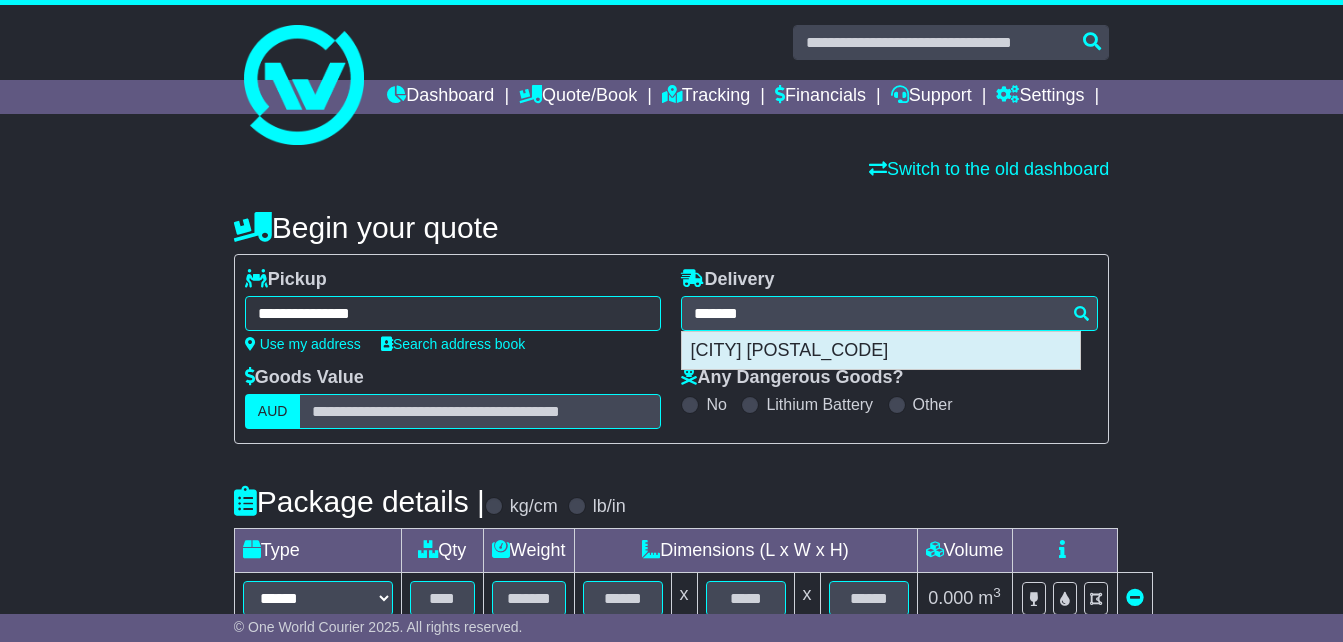 type on "**********" 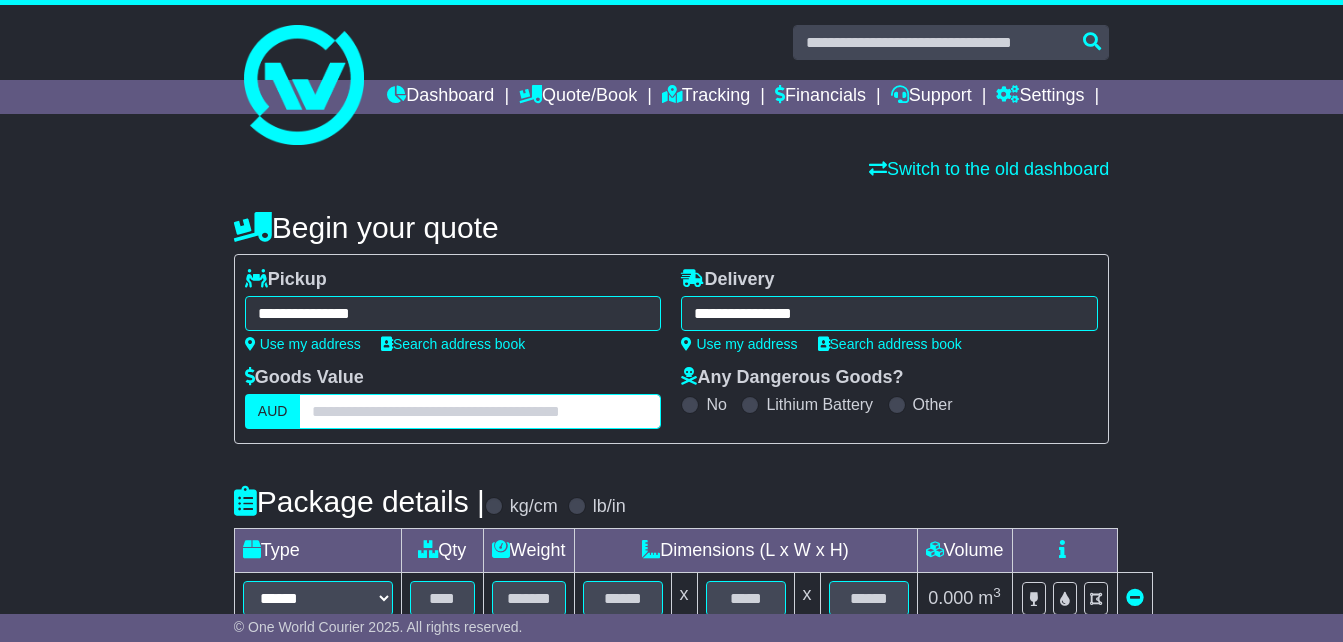 click at bounding box center (480, 411) 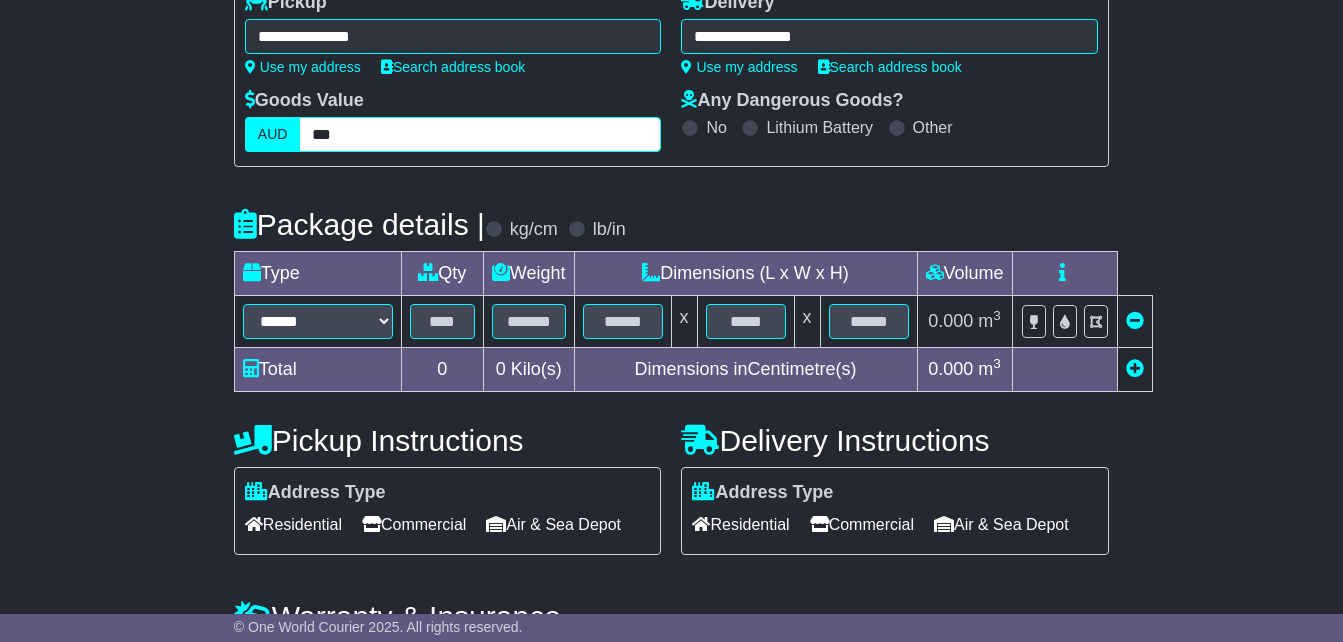 scroll, scrollTop: 313, scrollLeft: 0, axis: vertical 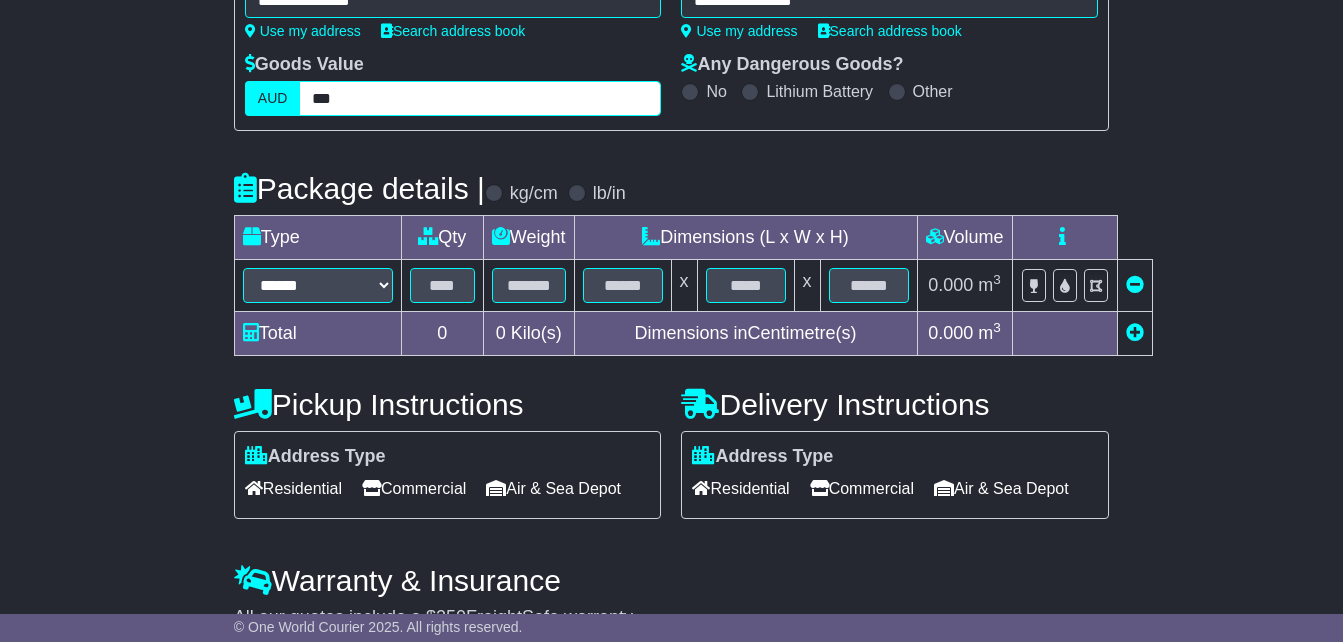 type on "***" 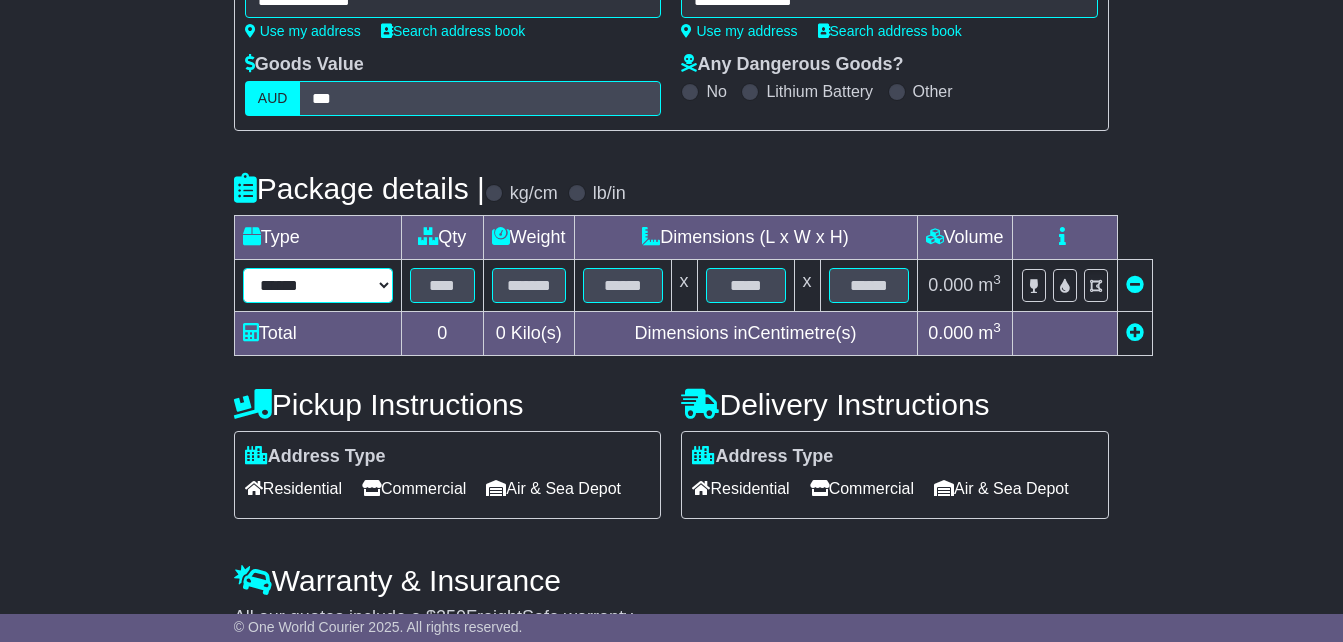 click on "****** ****** *** ******** ***** **** **** ****** *** *******" at bounding box center [318, 285] 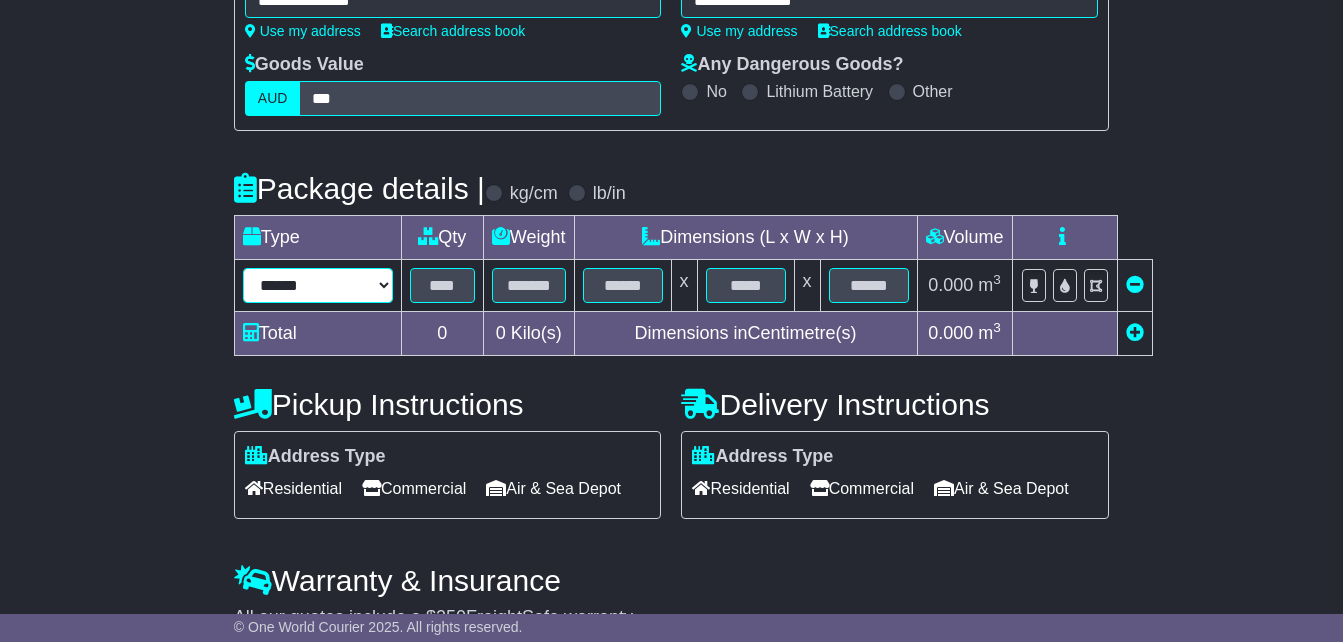 select on "*****" 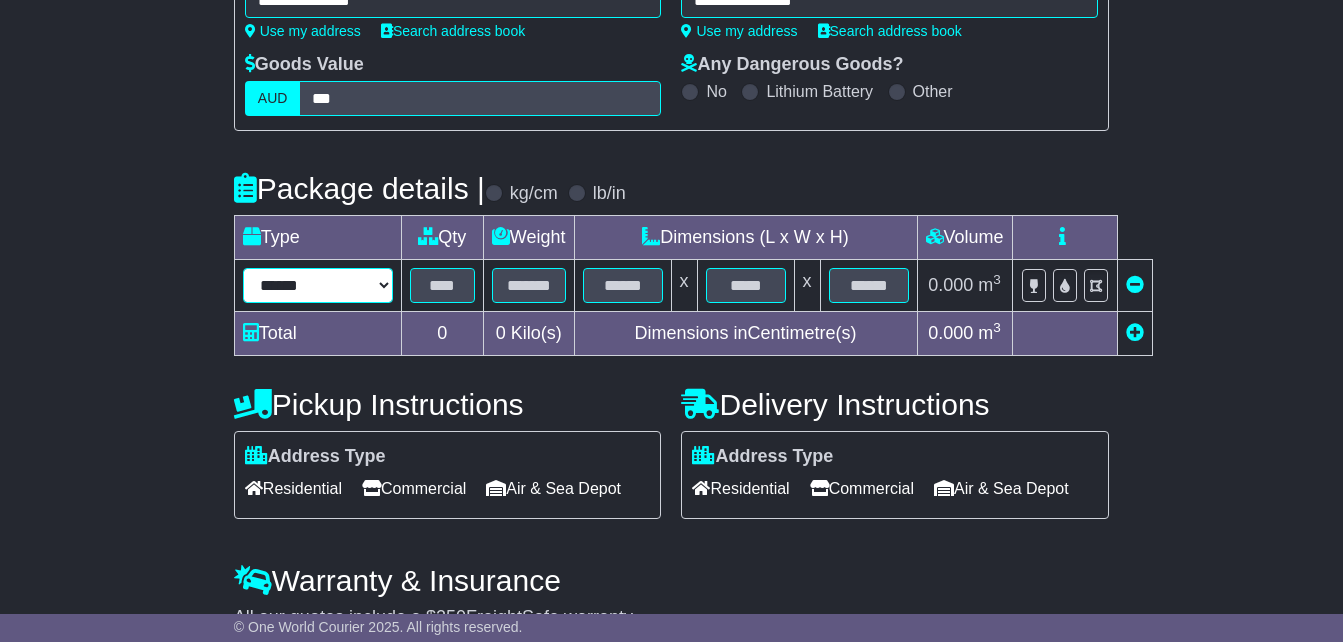 click on "****** ****** *** ******** ***** **** **** ****** *** *******" at bounding box center (318, 285) 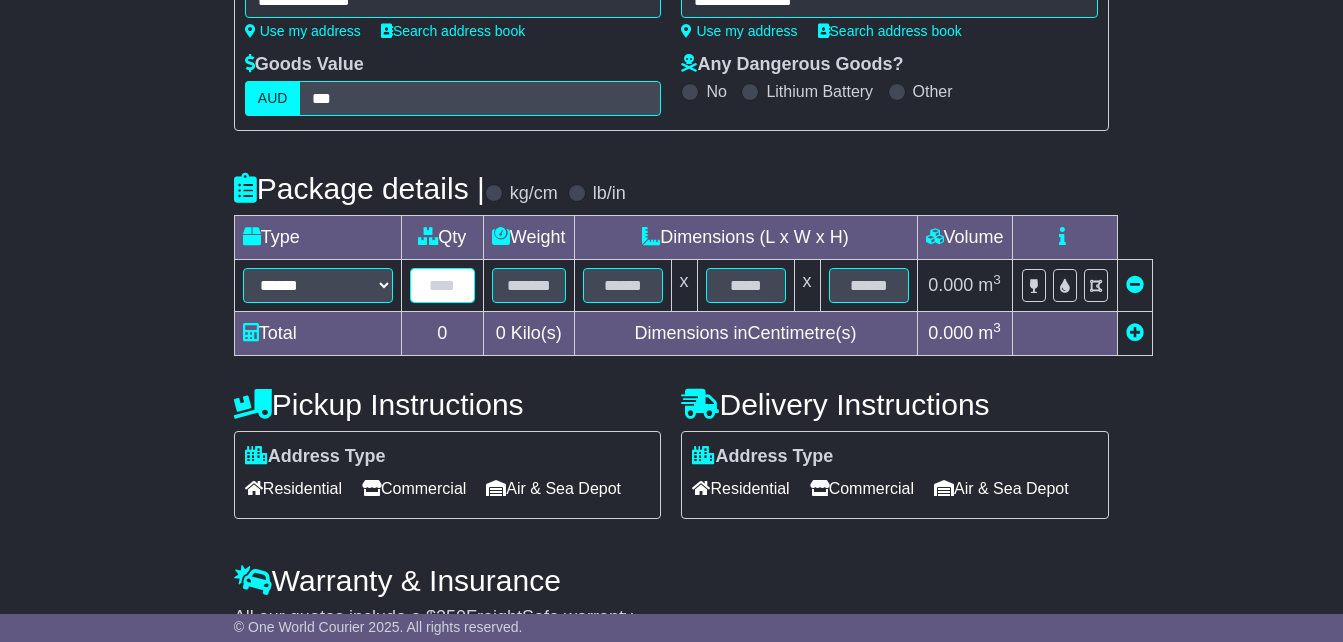 click at bounding box center (442, 285) 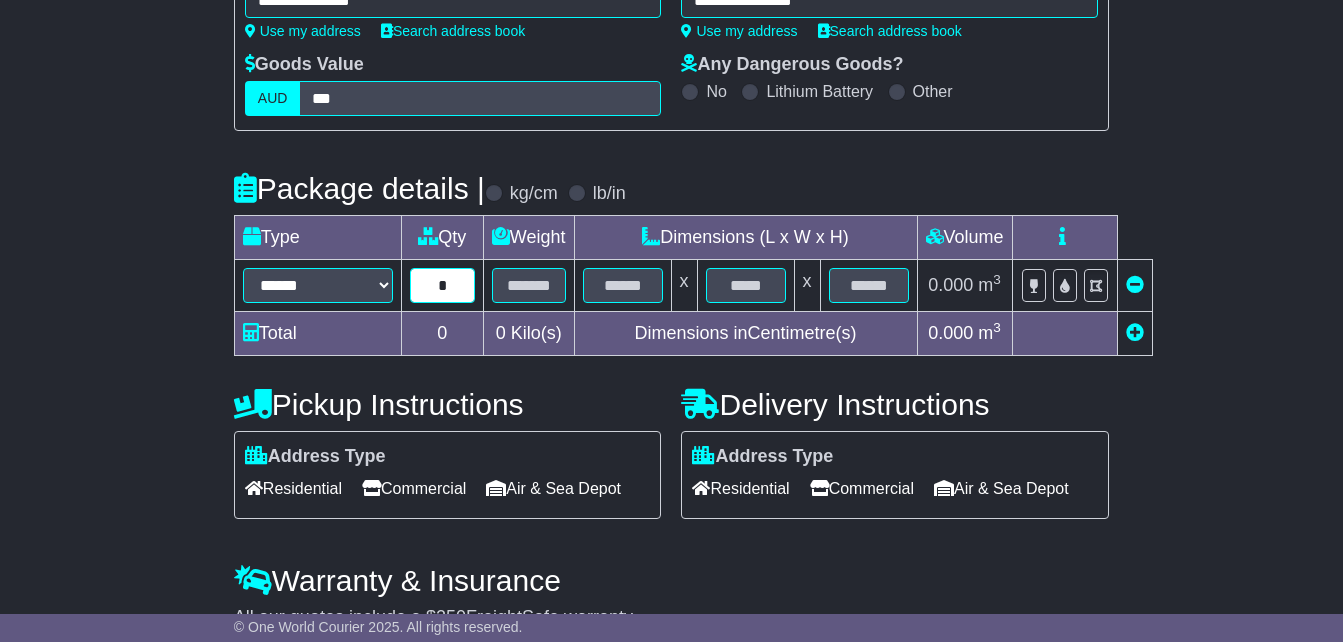 type on "*" 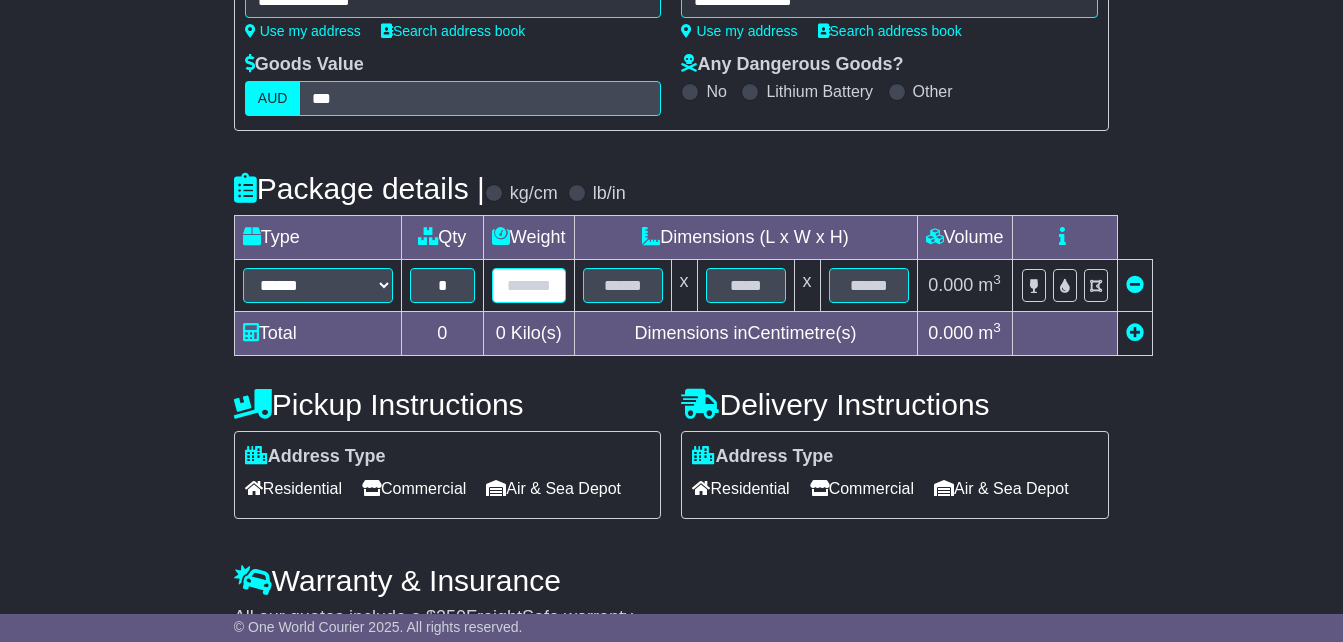 click at bounding box center (529, 285) 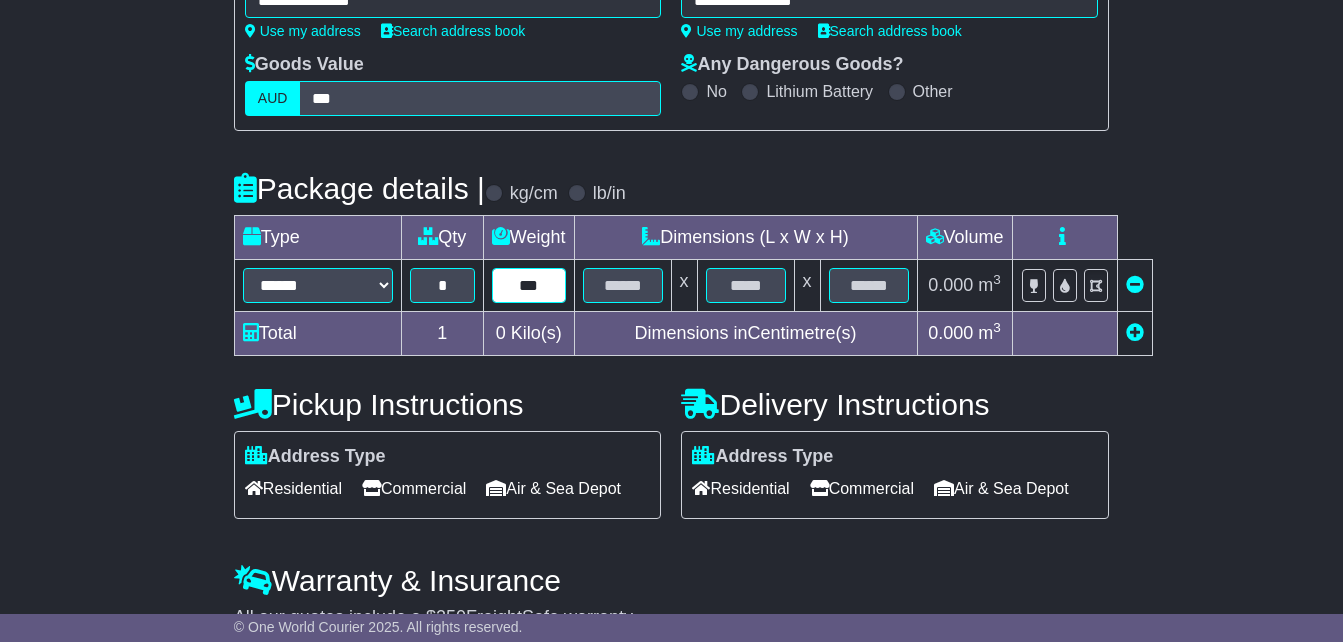 type on "***" 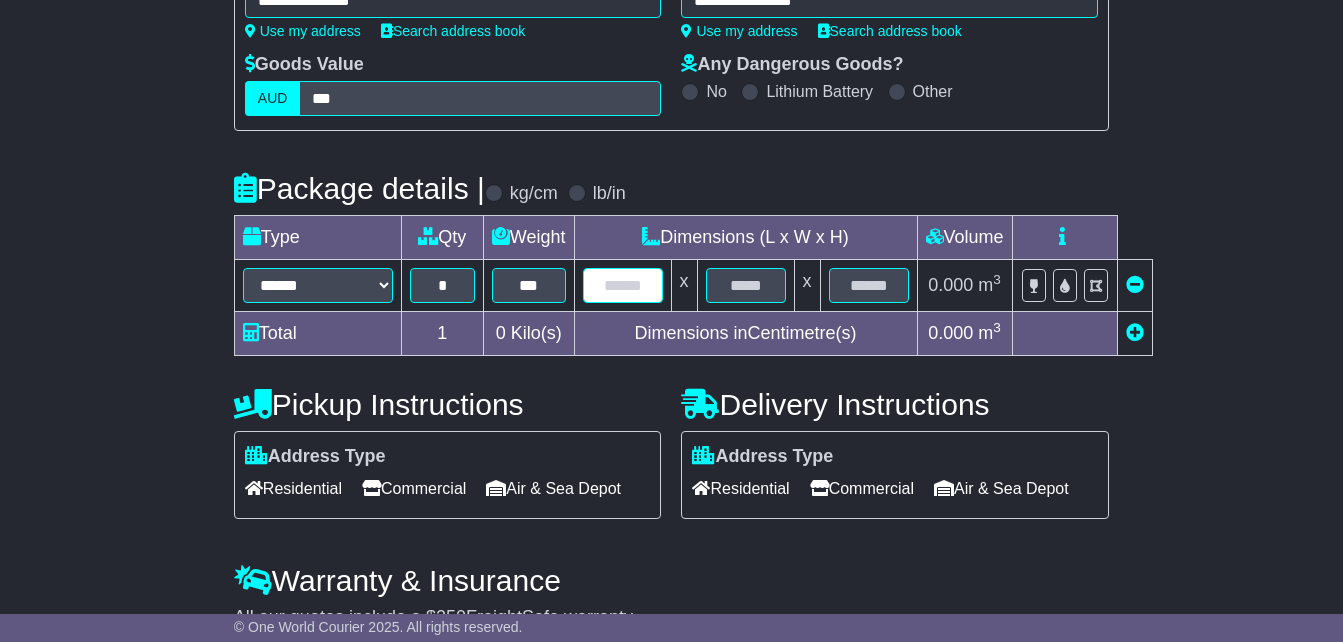 click at bounding box center [623, 285] 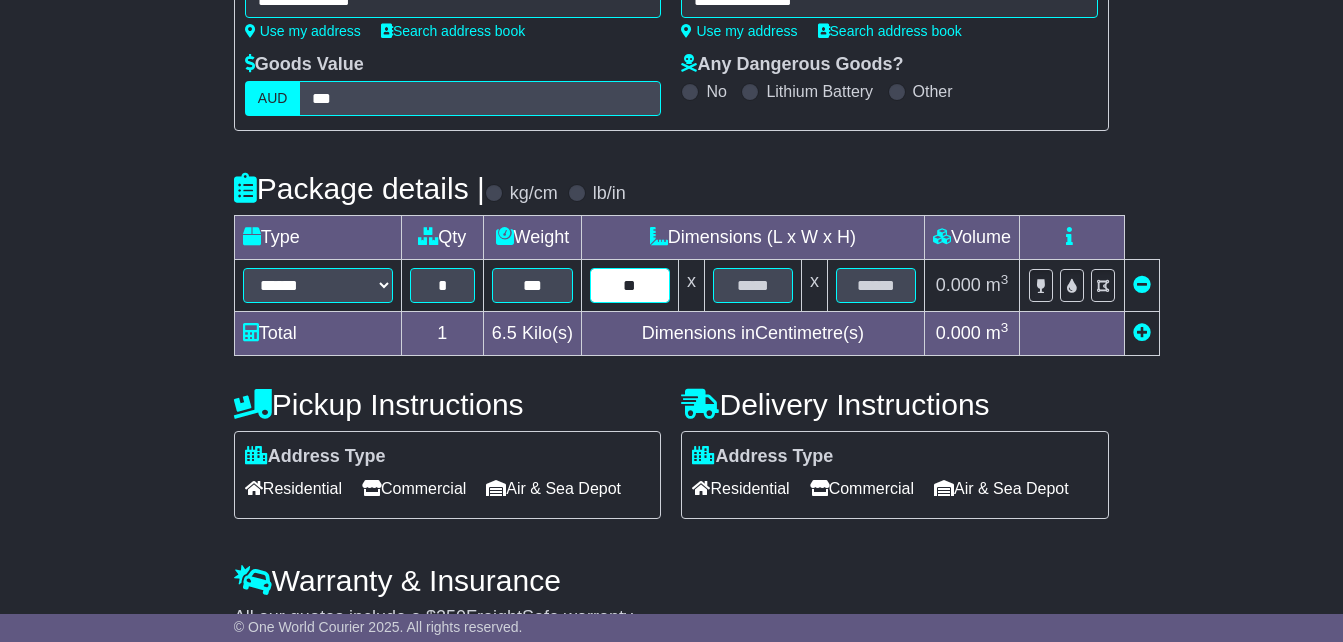 type on "**" 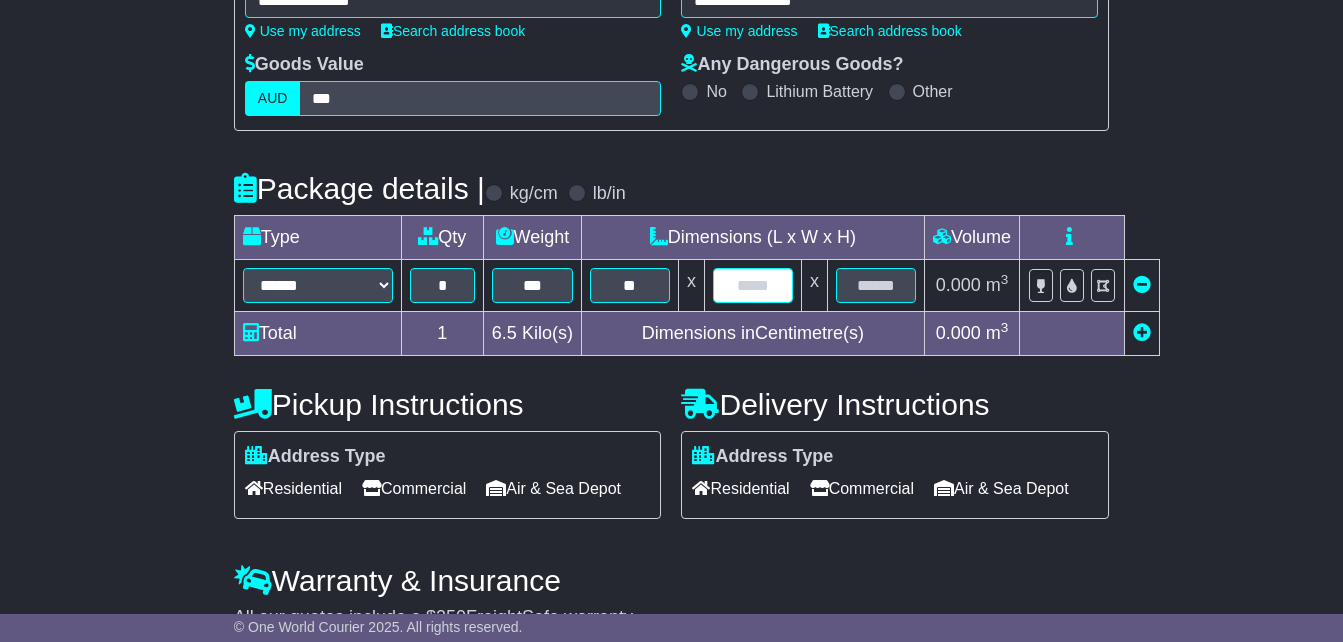 click at bounding box center (753, 285) 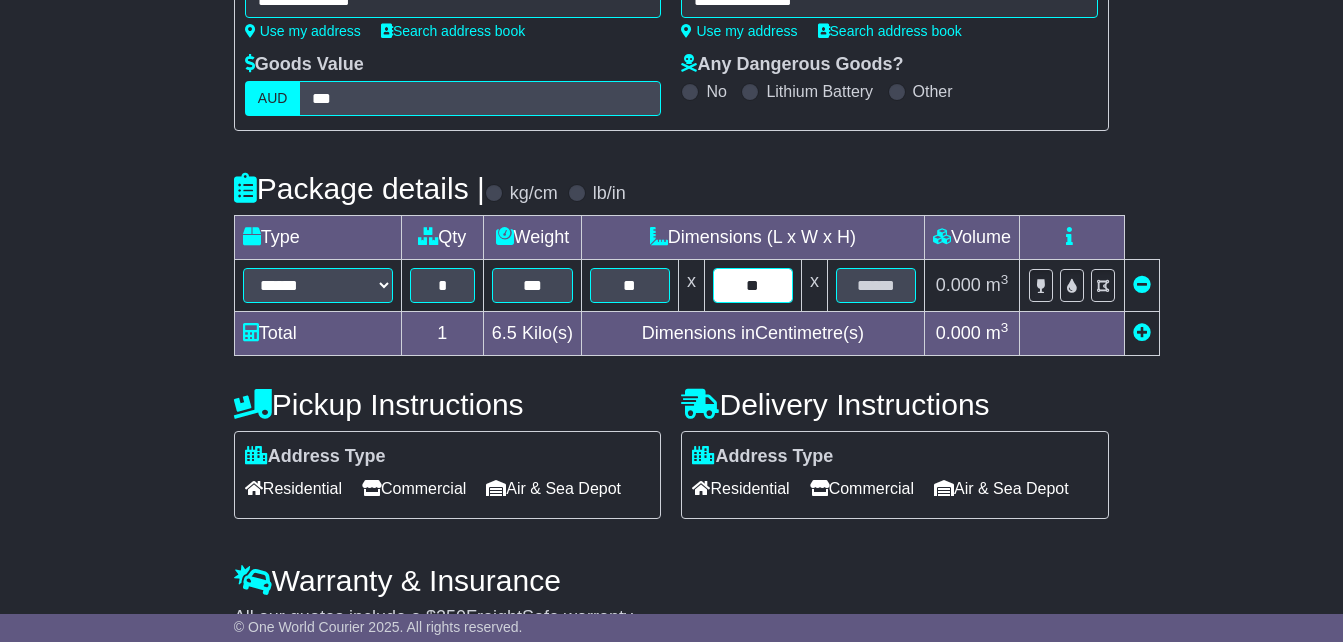 type on "**" 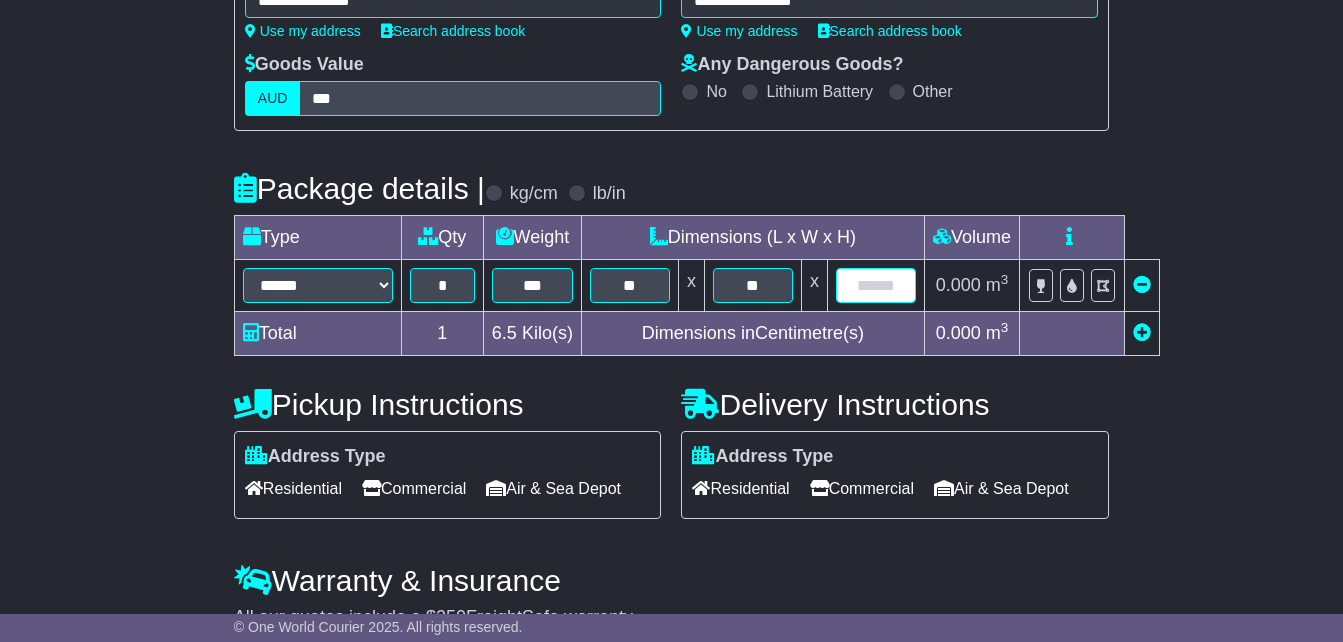 click at bounding box center [876, 285] 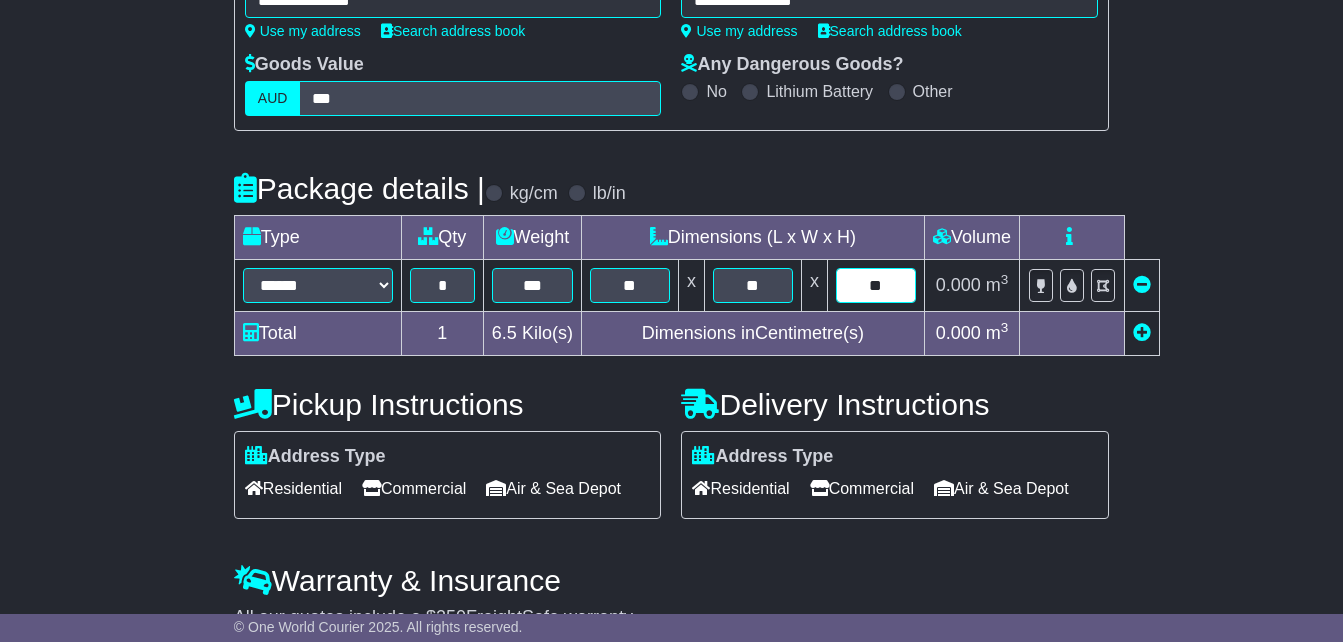 type on "**" 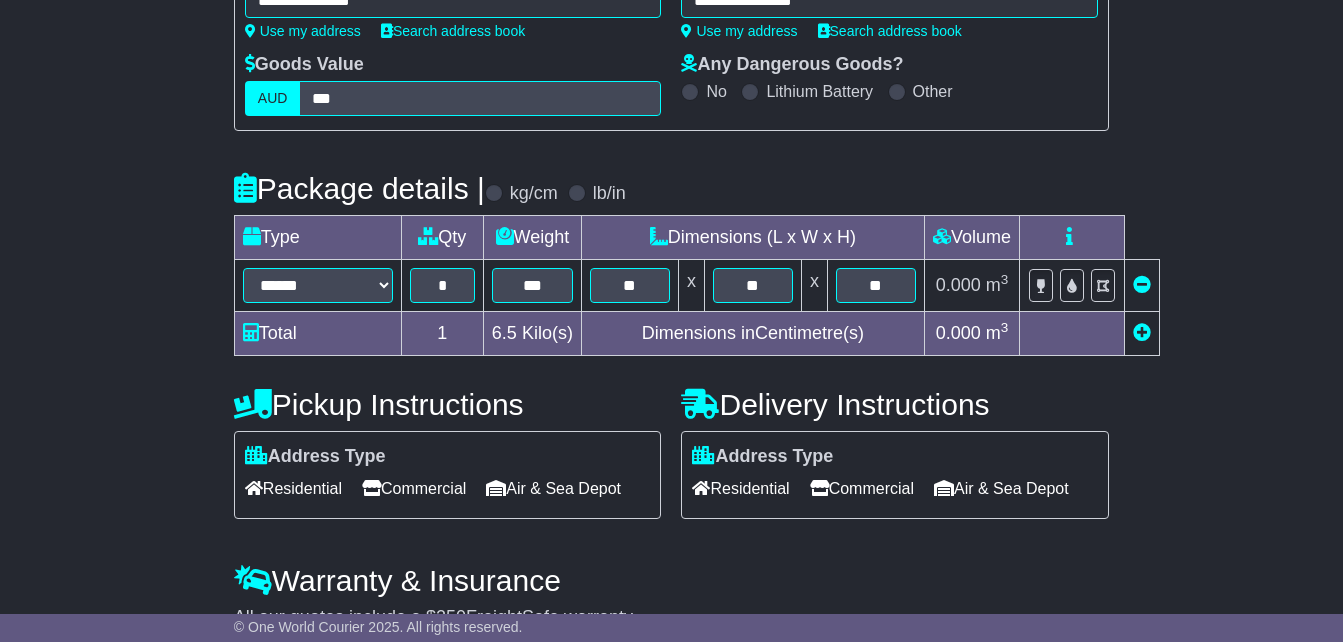 click at bounding box center (1071, 334) 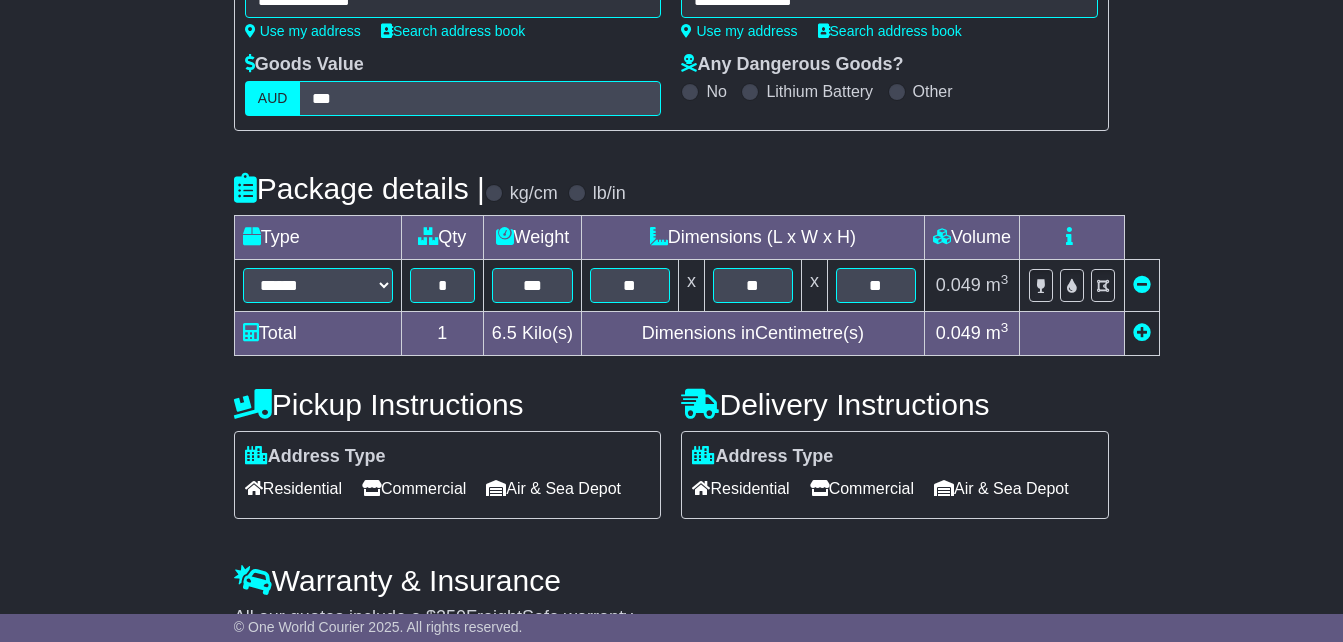 click on "Commercial" at bounding box center (414, 488) 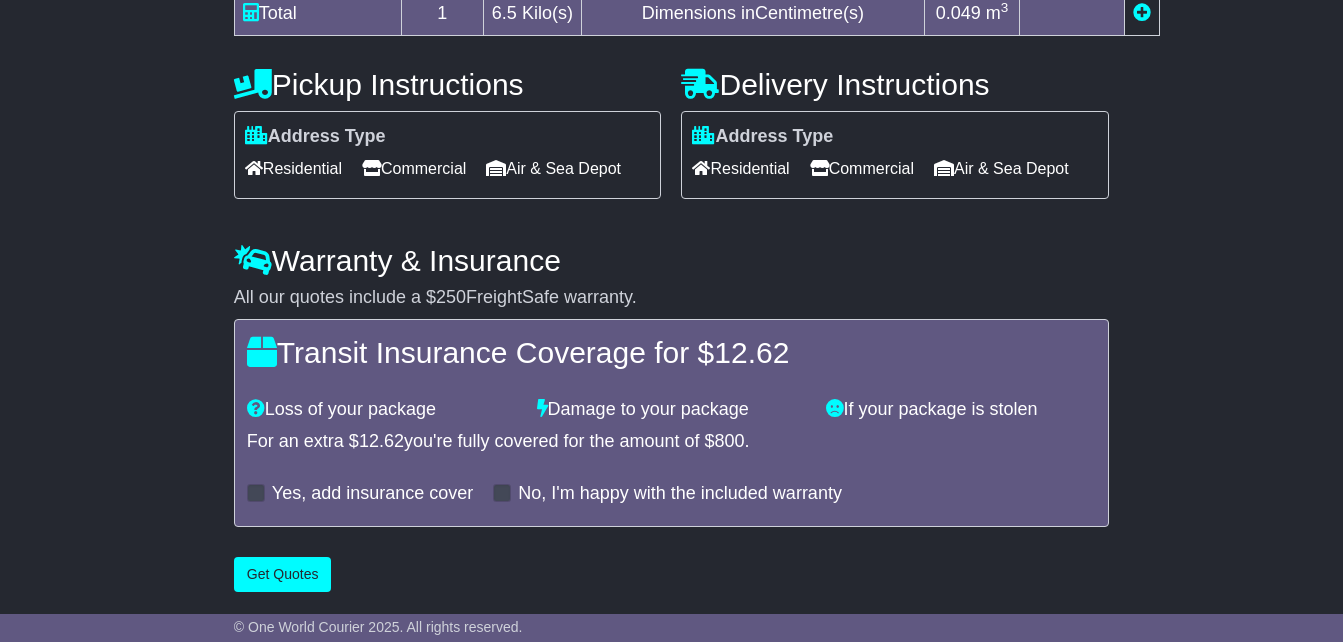 scroll, scrollTop: 700, scrollLeft: 0, axis: vertical 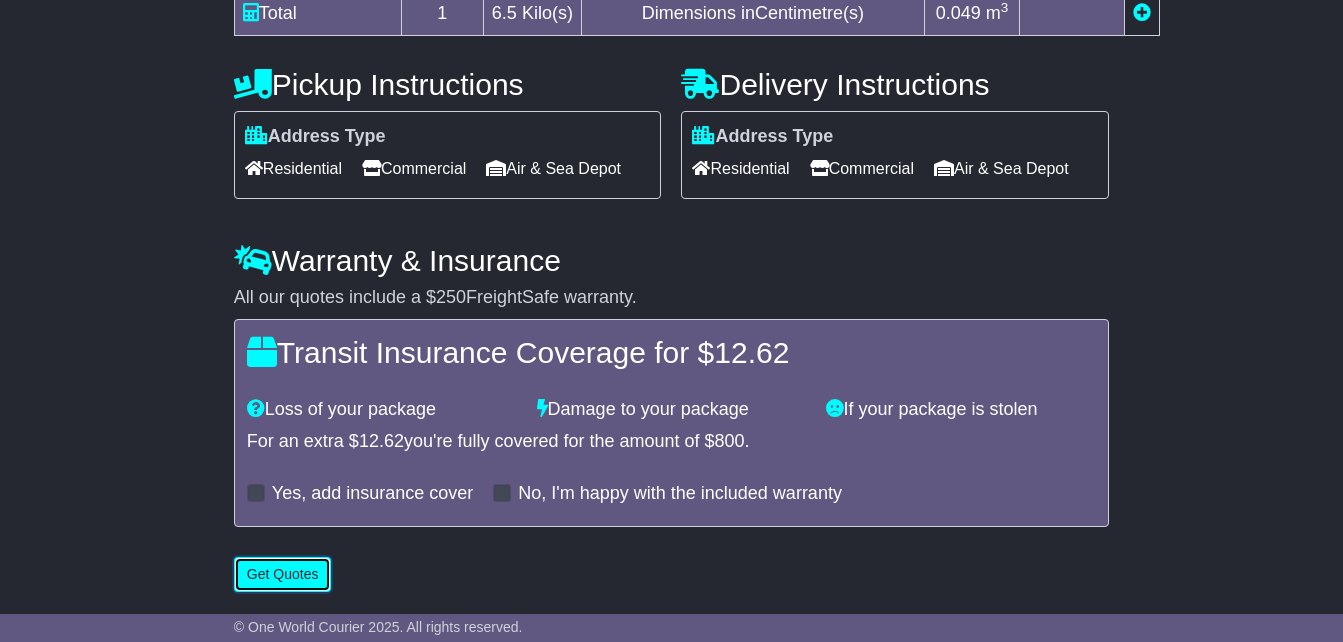 click on "Get Quotes" at bounding box center [283, 574] 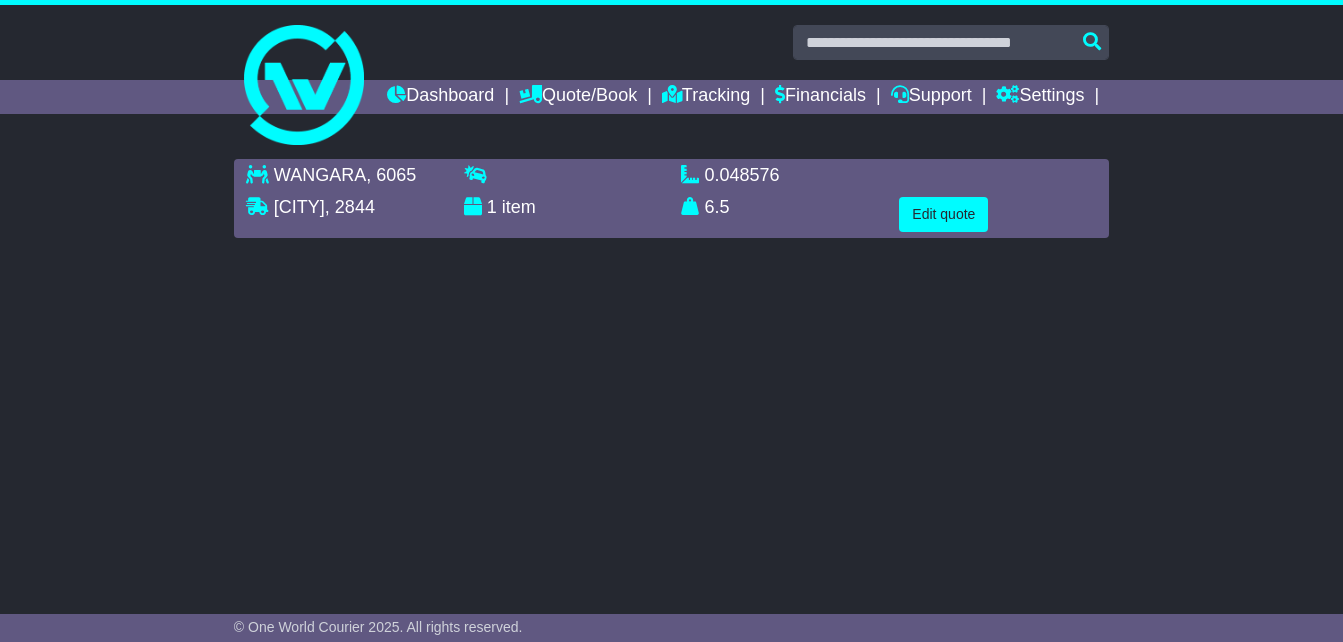 scroll, scrollTop: 0, scrollLeft: 0, axis: both 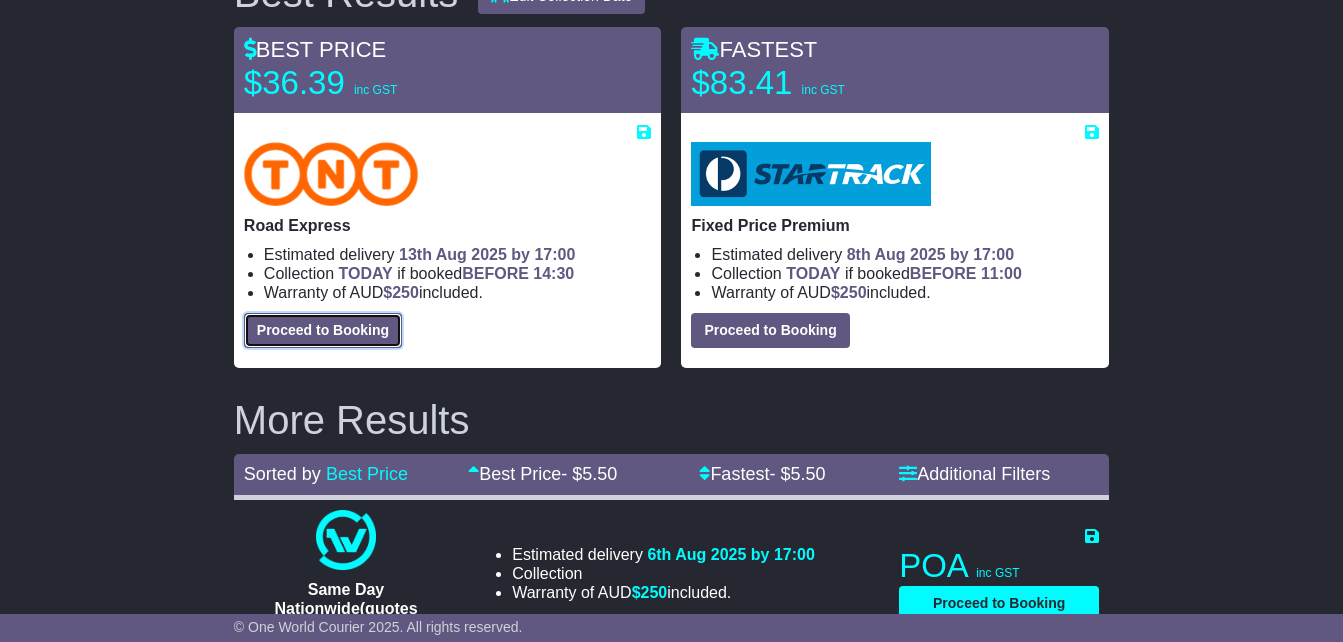 click on "Proceed to Booking" at bounding box center (323, 330) 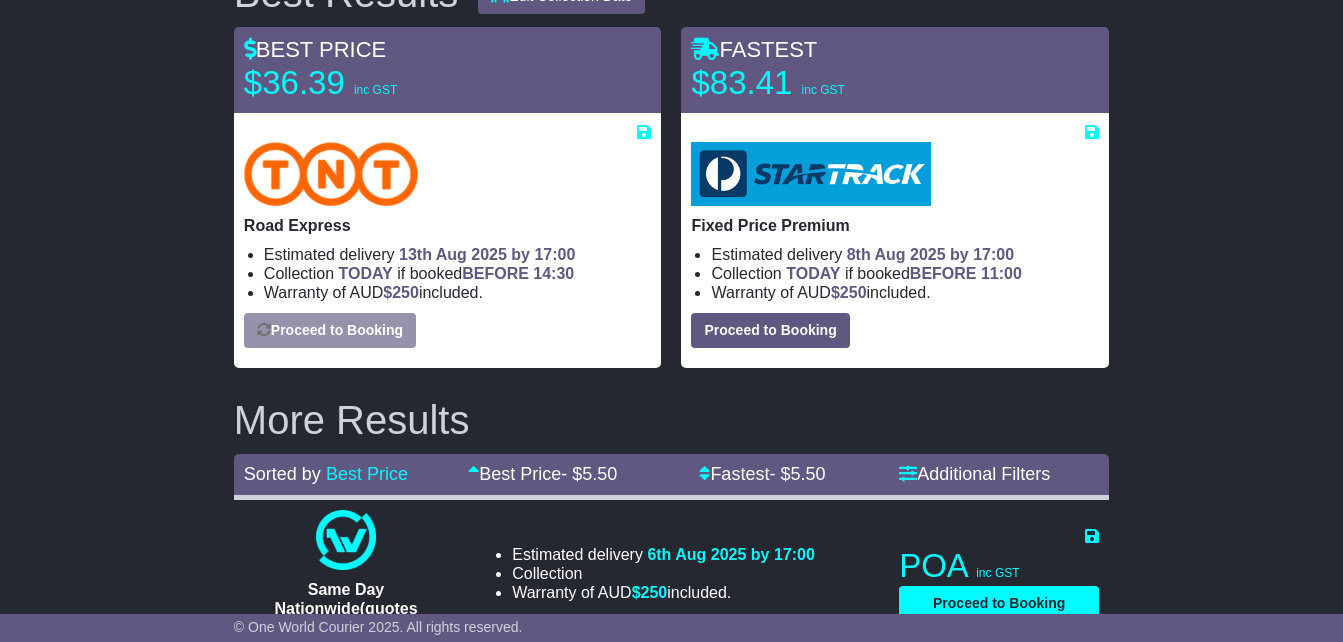 select on "*****" 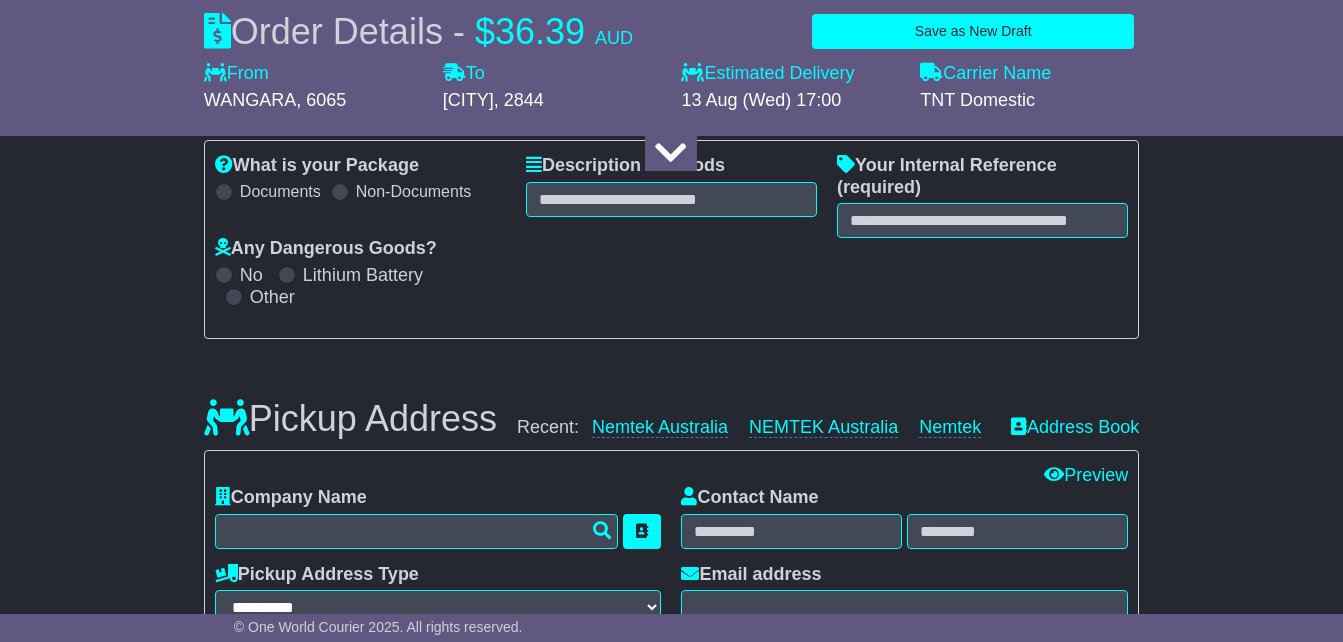 select 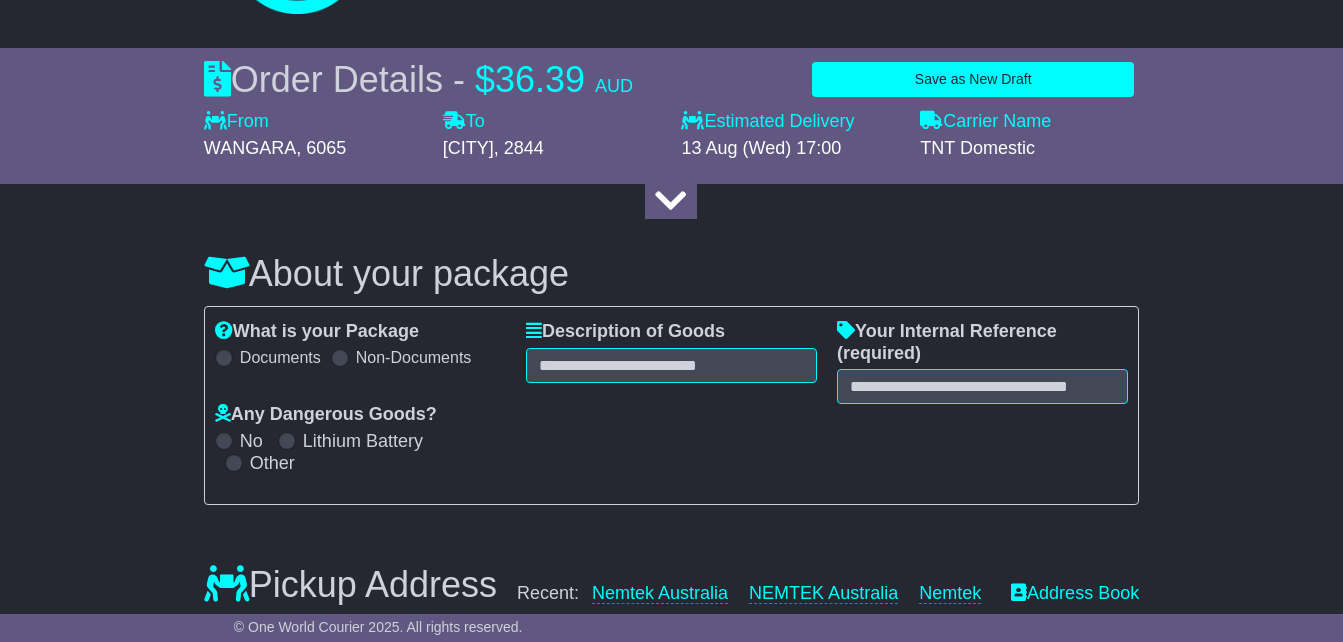 scroll, scrollTop: 211, scrollLeft: 0, axis: vertical 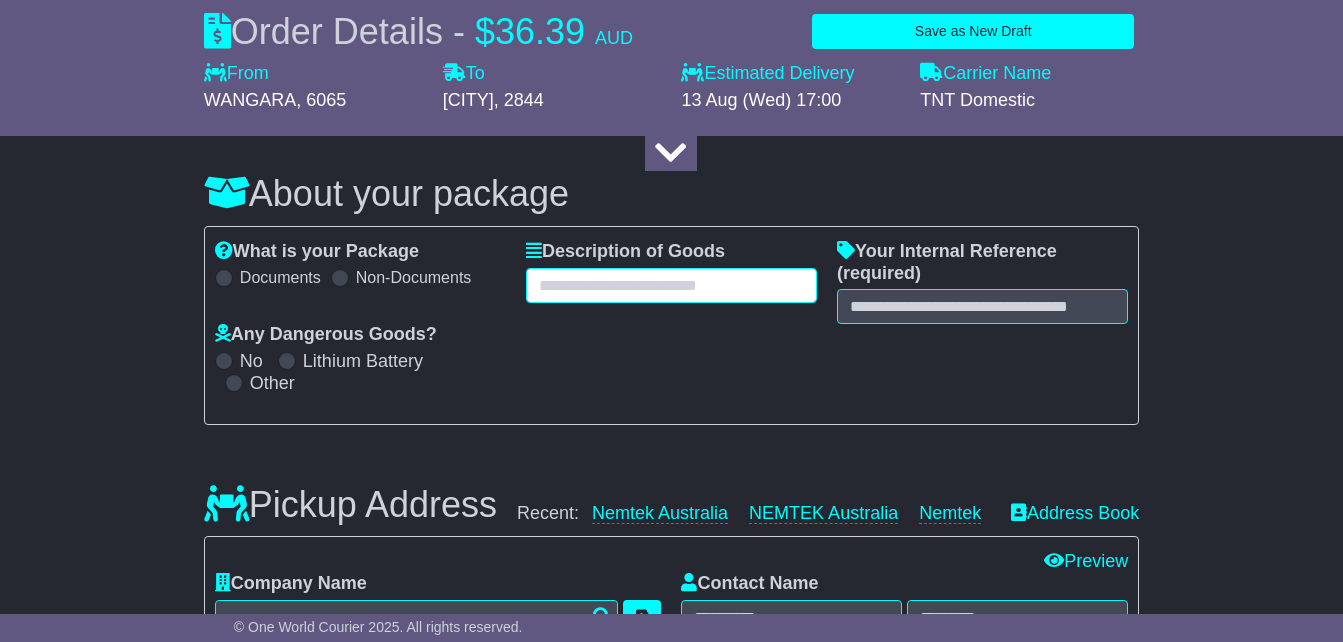 click at bounding box center [671, 285] 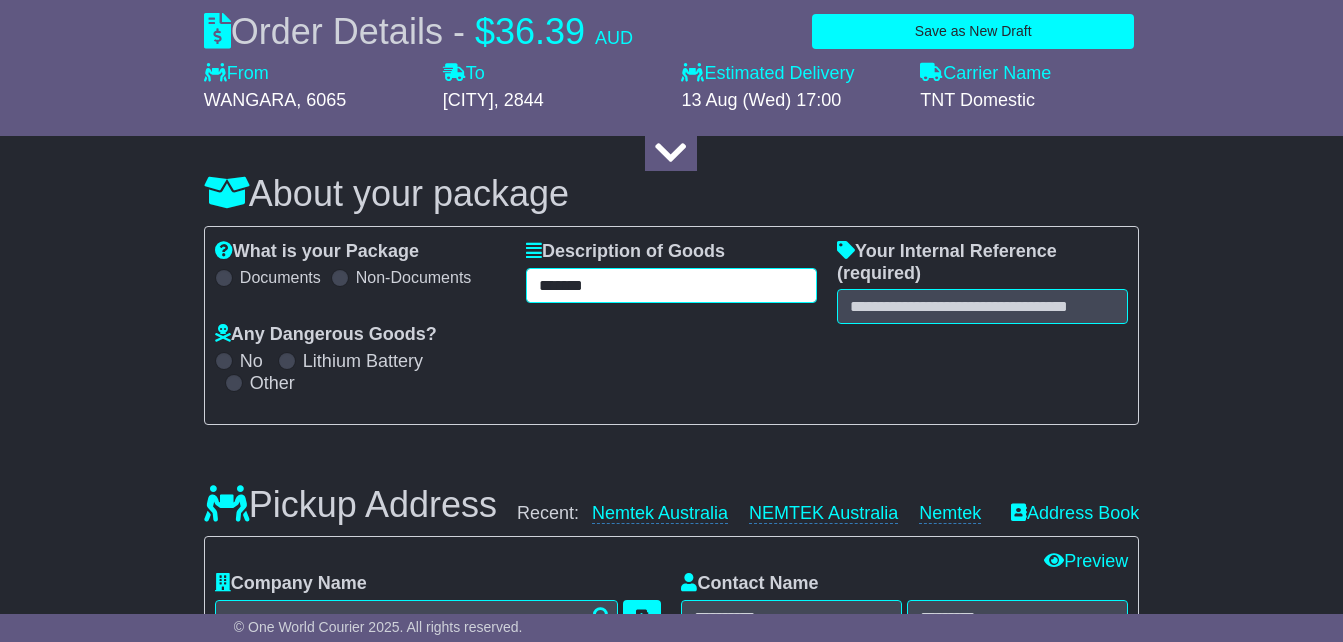 type on "*******" 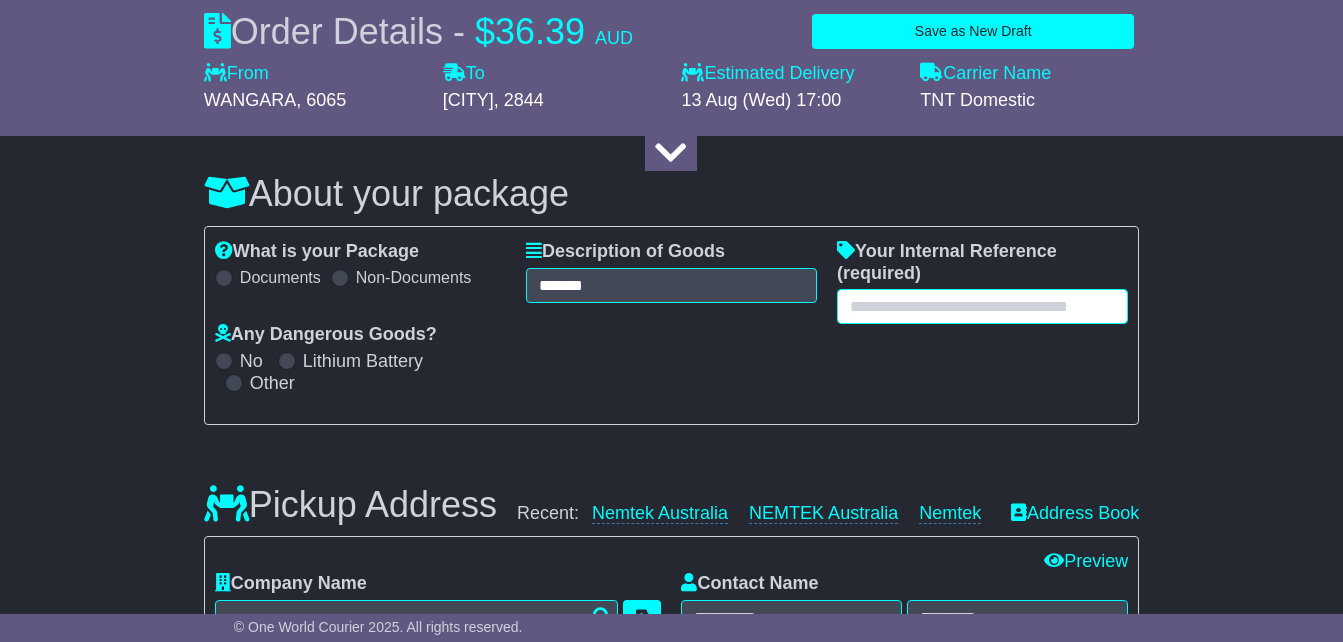 click at bounding box center (982, 306) 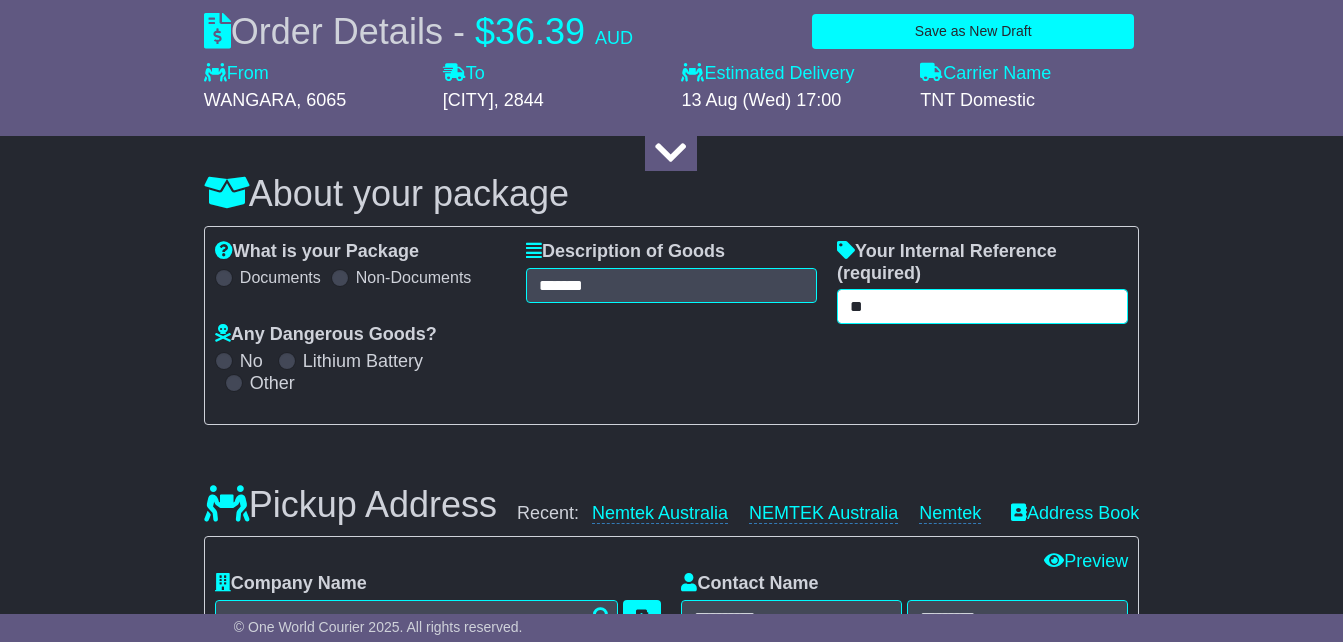 type on "*" 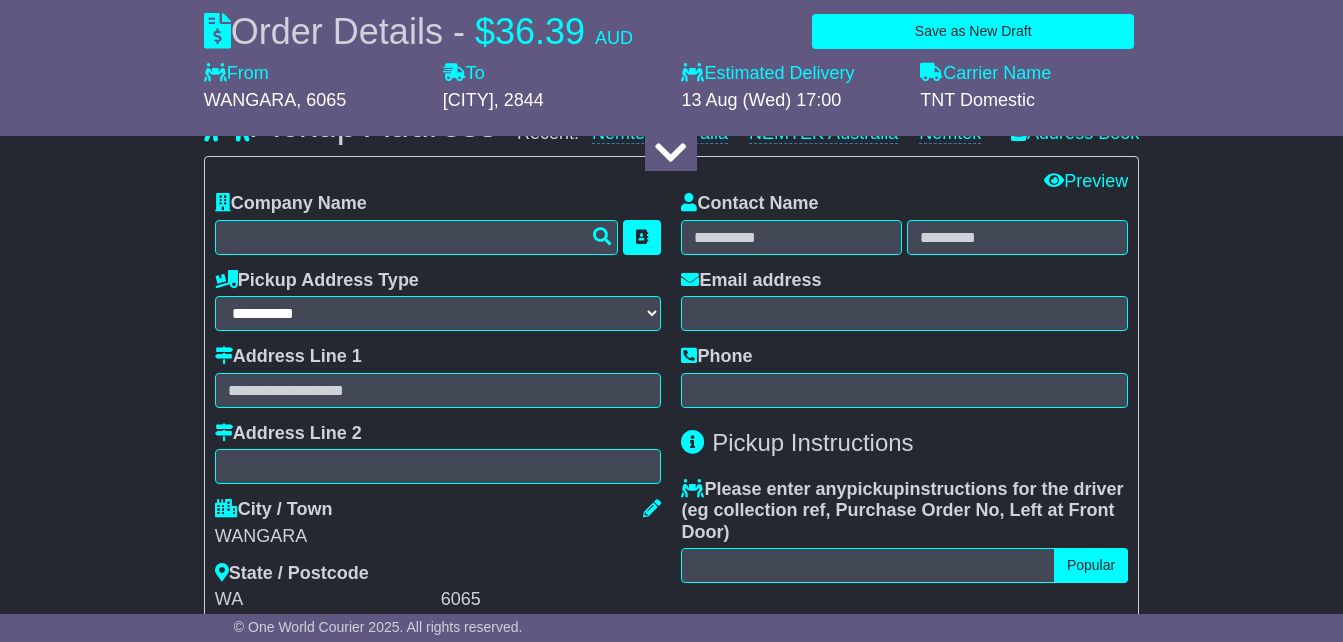 scroll, scrollTop: 602, scrollLeft: 0, axis: vertical 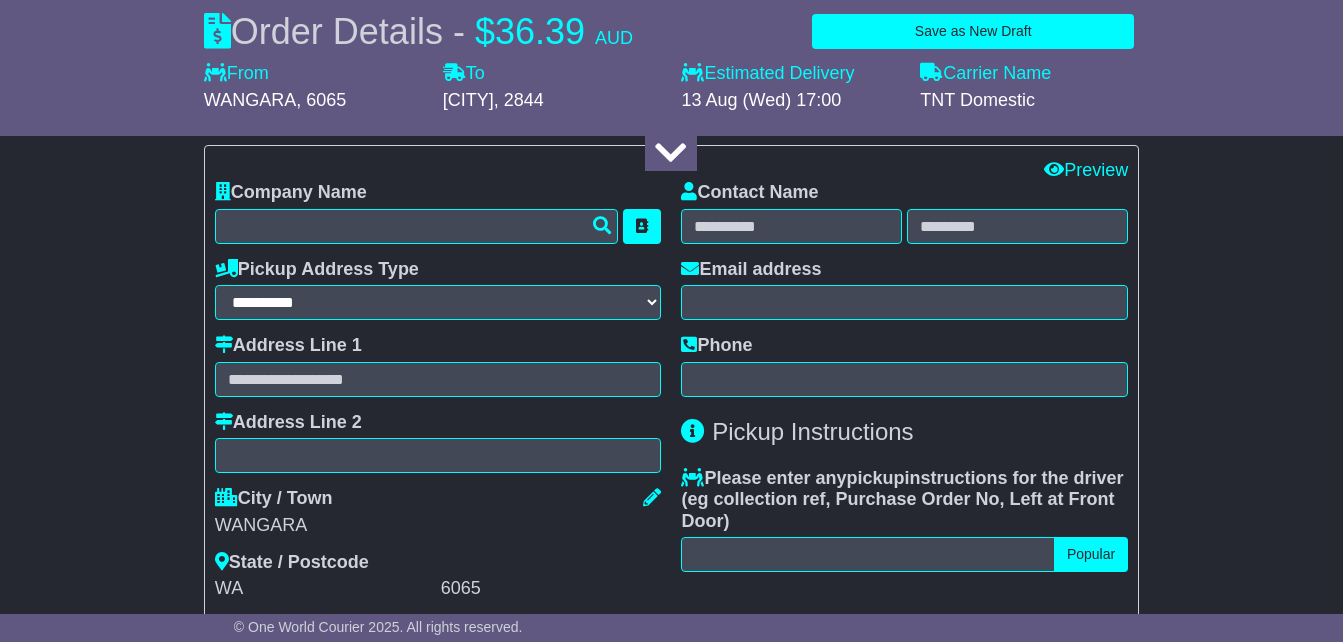 type on "********" 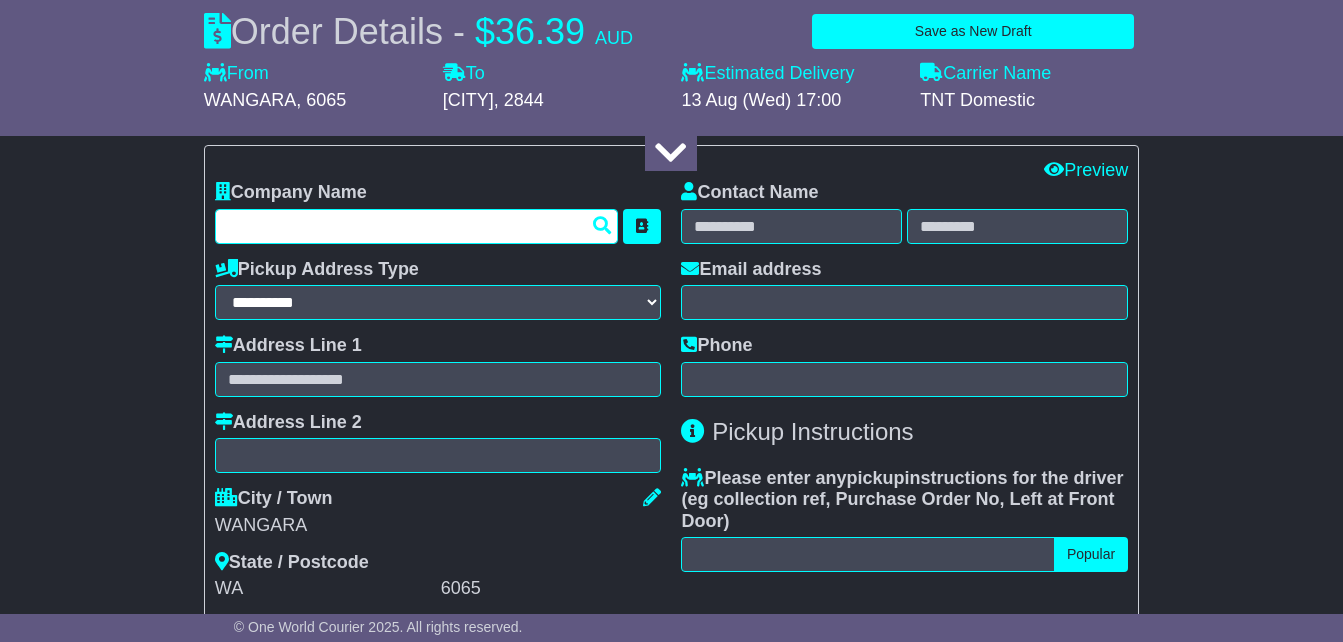 click at bounding box center (417, 226) 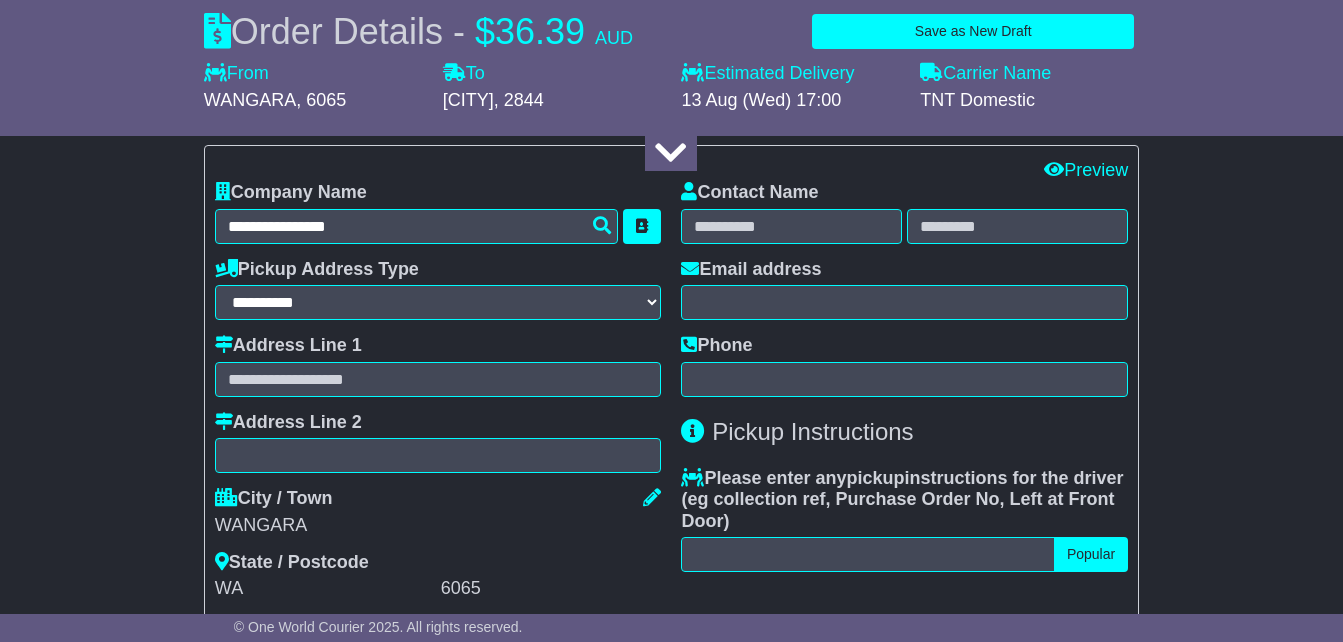 type on "**********" 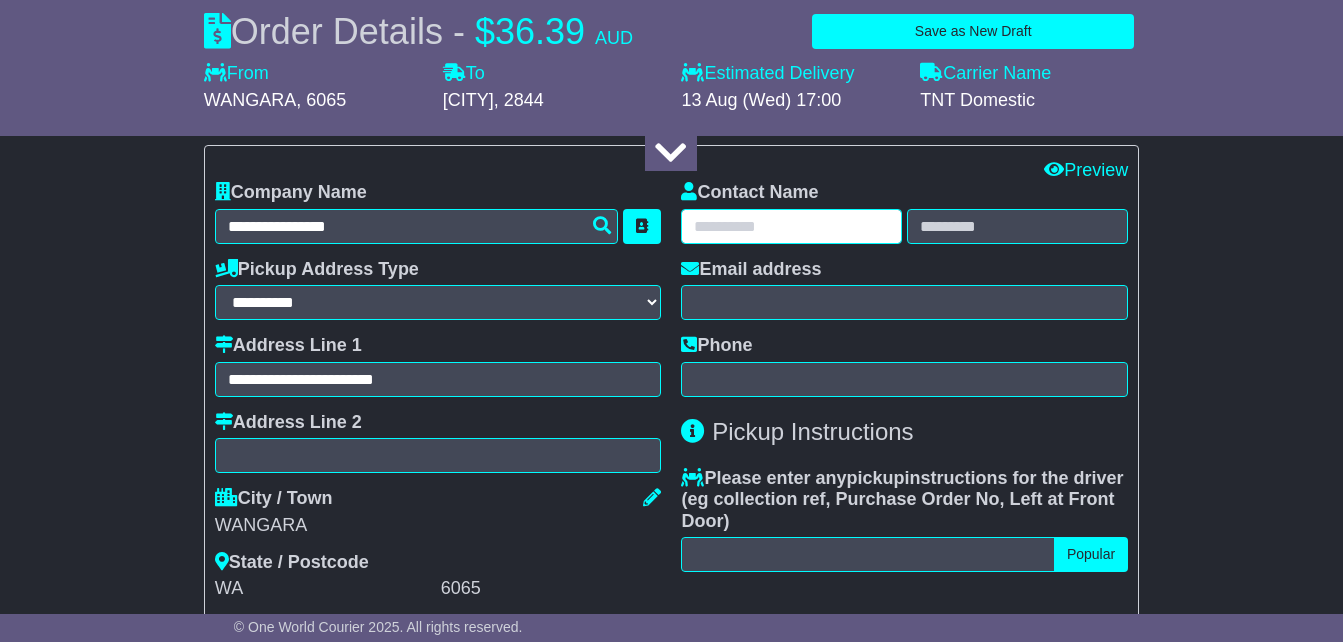 type on "*****" 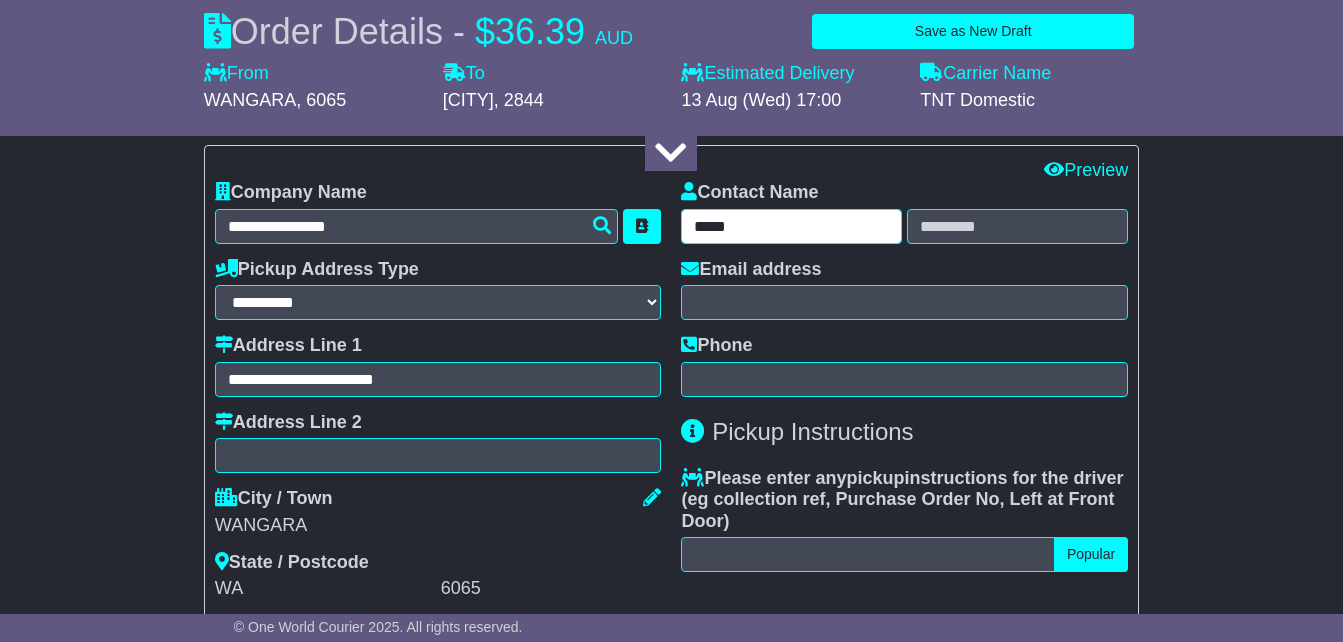 type on "****" 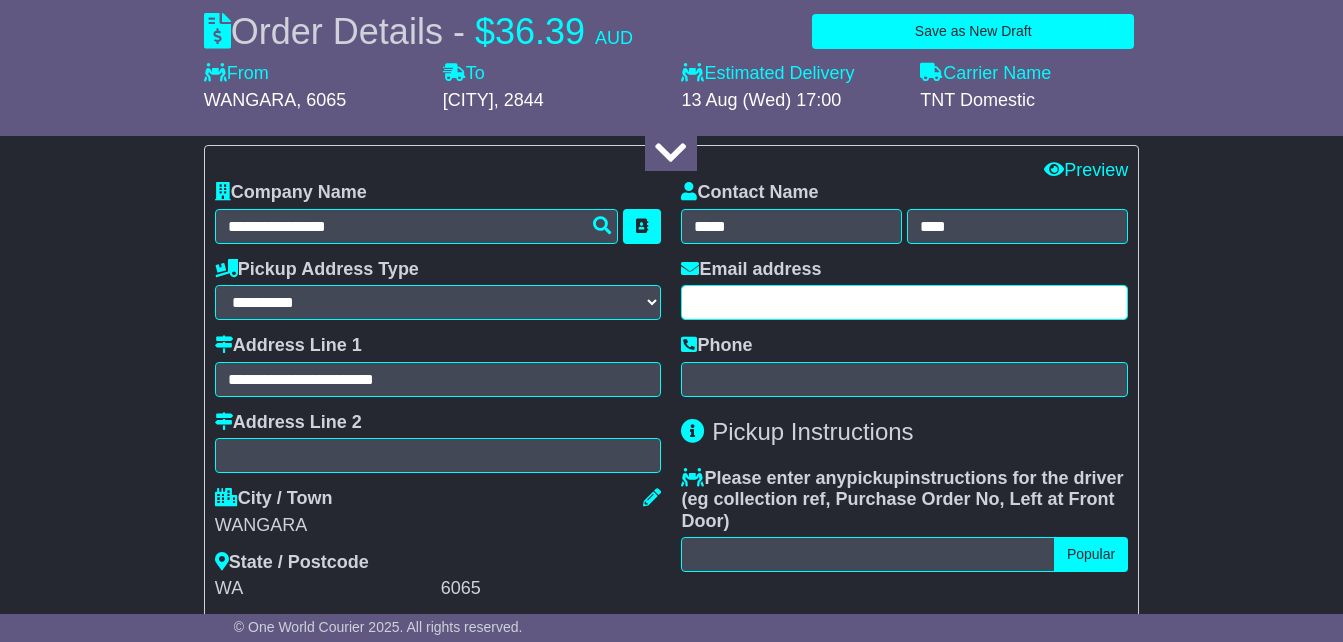 type on "**********" 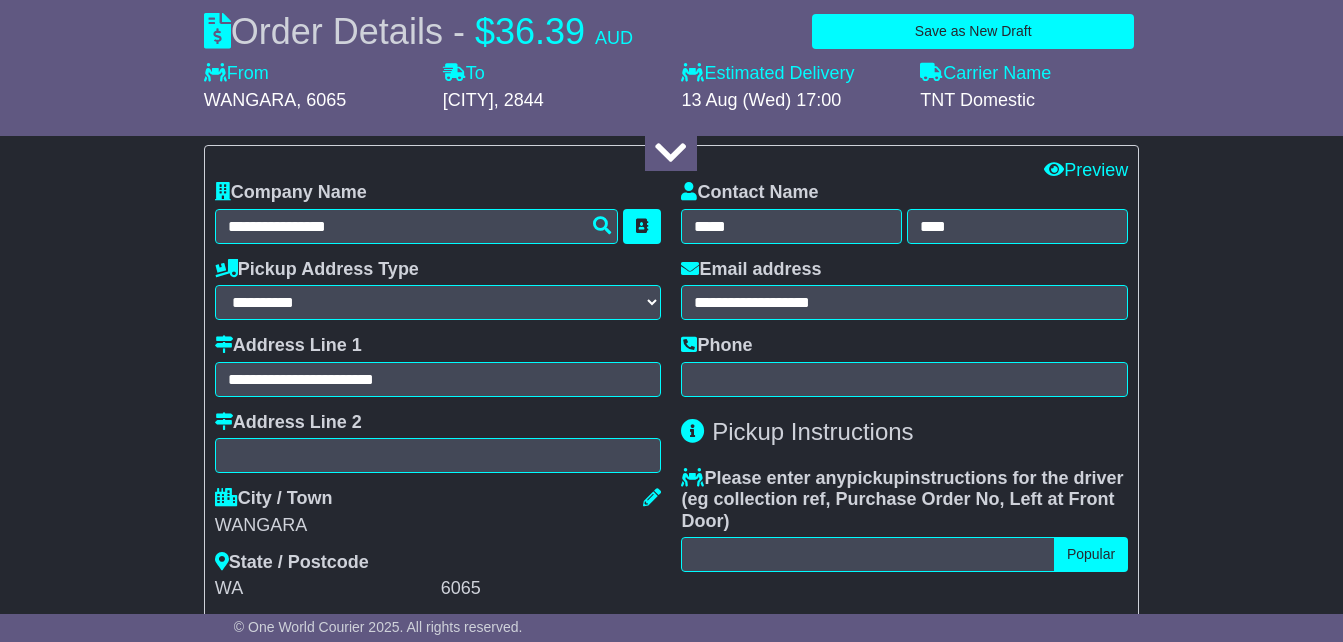 type on "**********" 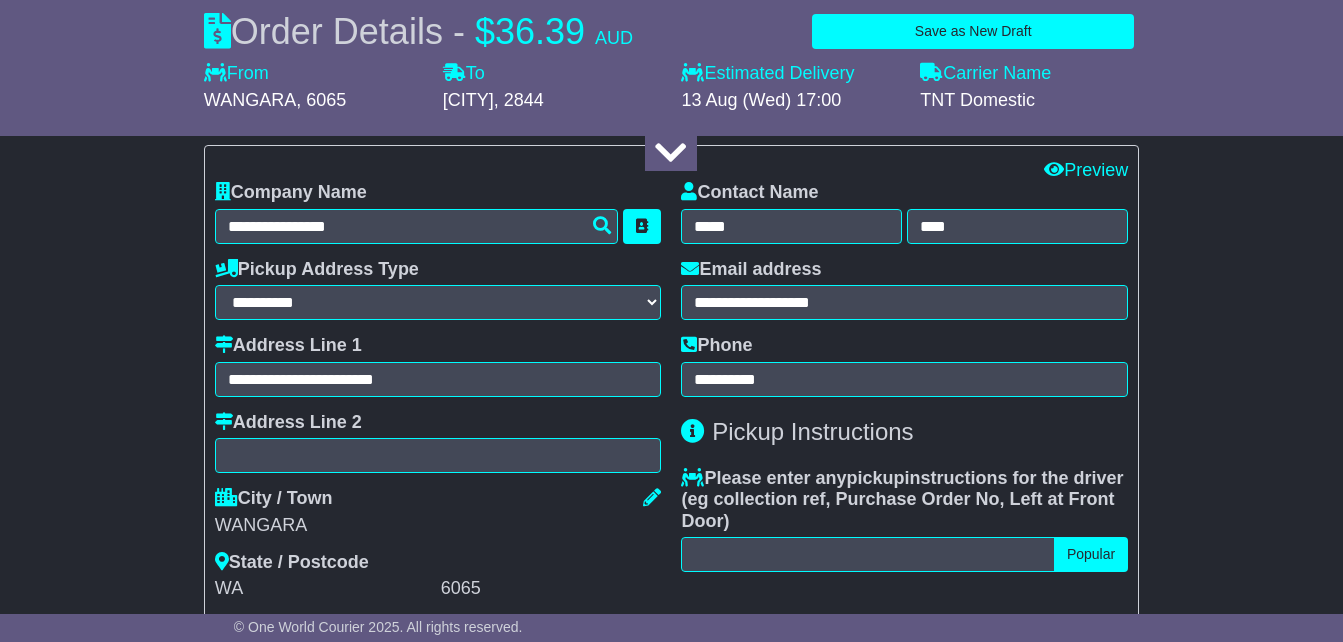 type on "*******" 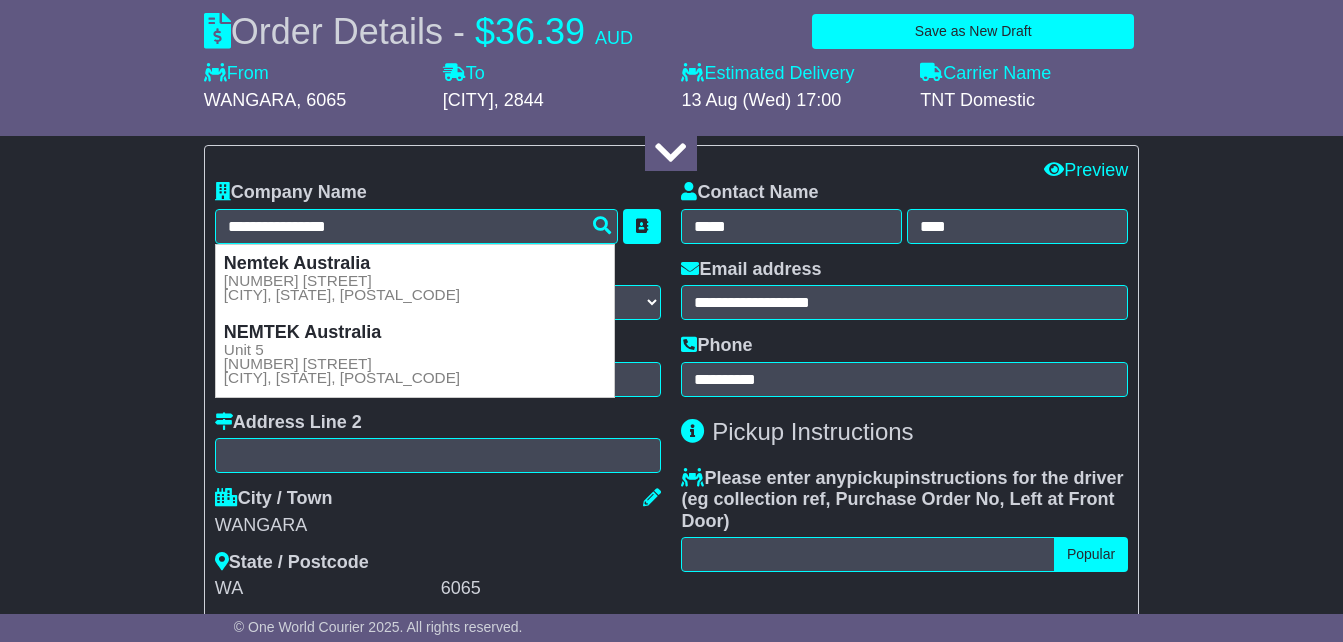 click on "WANGARA" at bounding box center (438, 526) 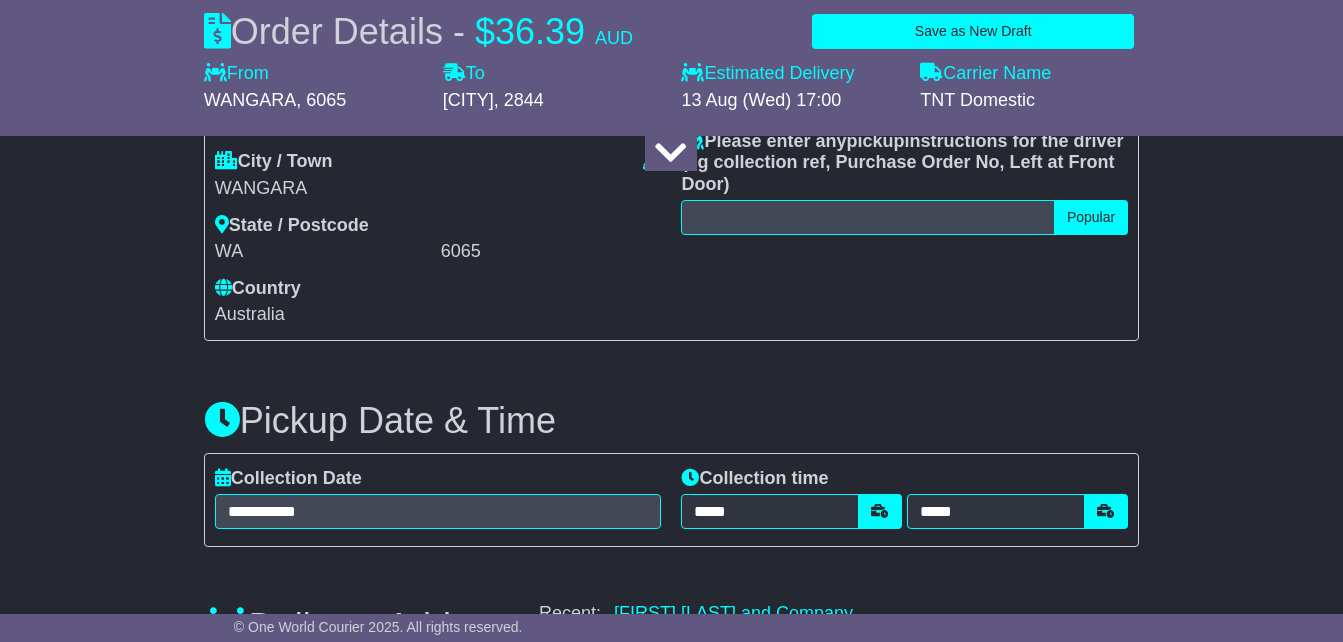 scroll, scrollTop: 950, scrollLeft: 0, axis: vertical 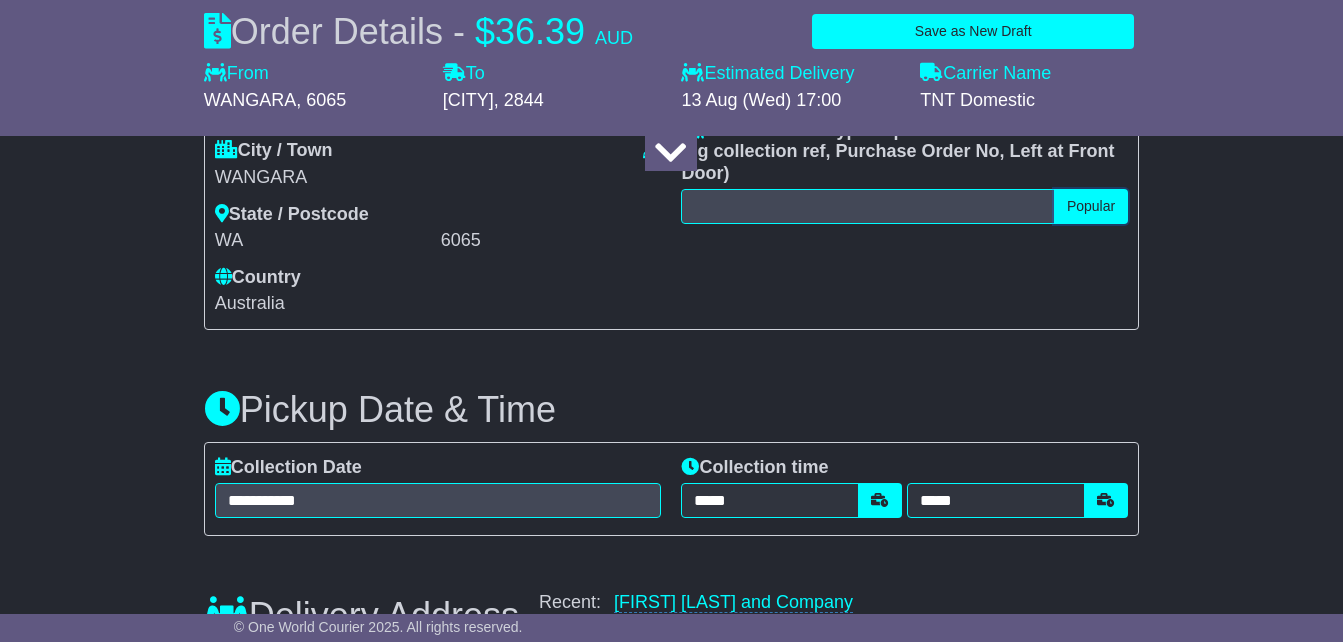 click on "Popular" at bounding box center (1091, 206) 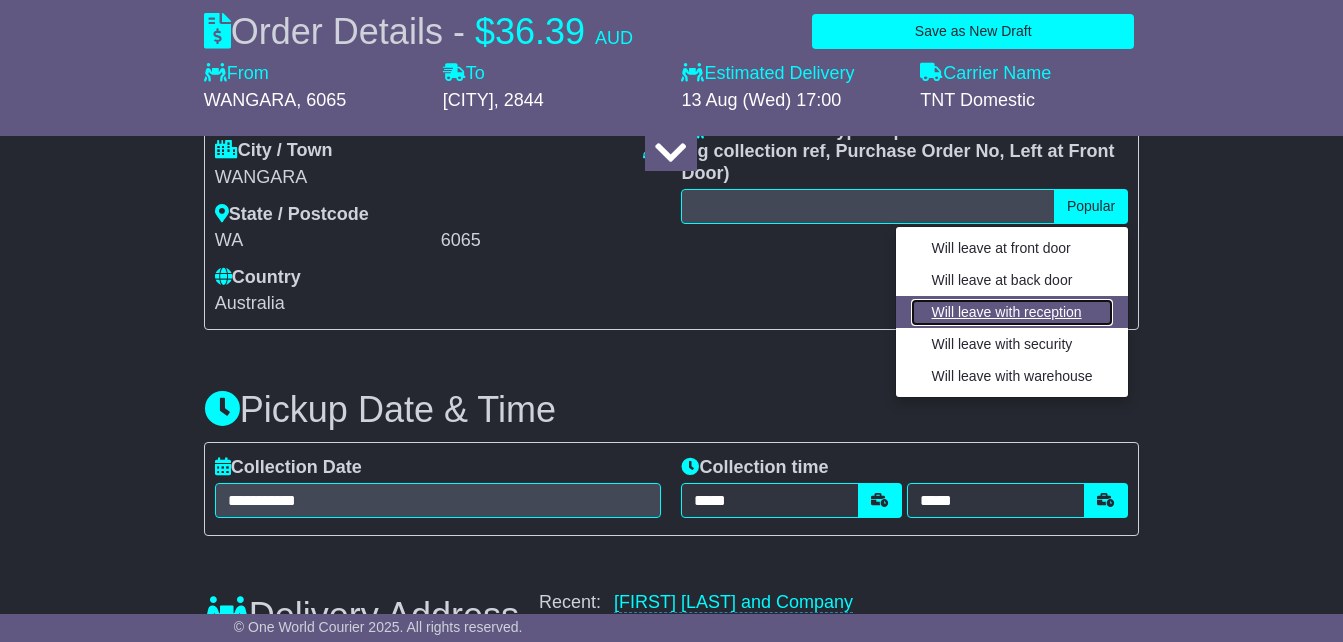 click on "Will leave with reception" at bounding box center (1011, 312) 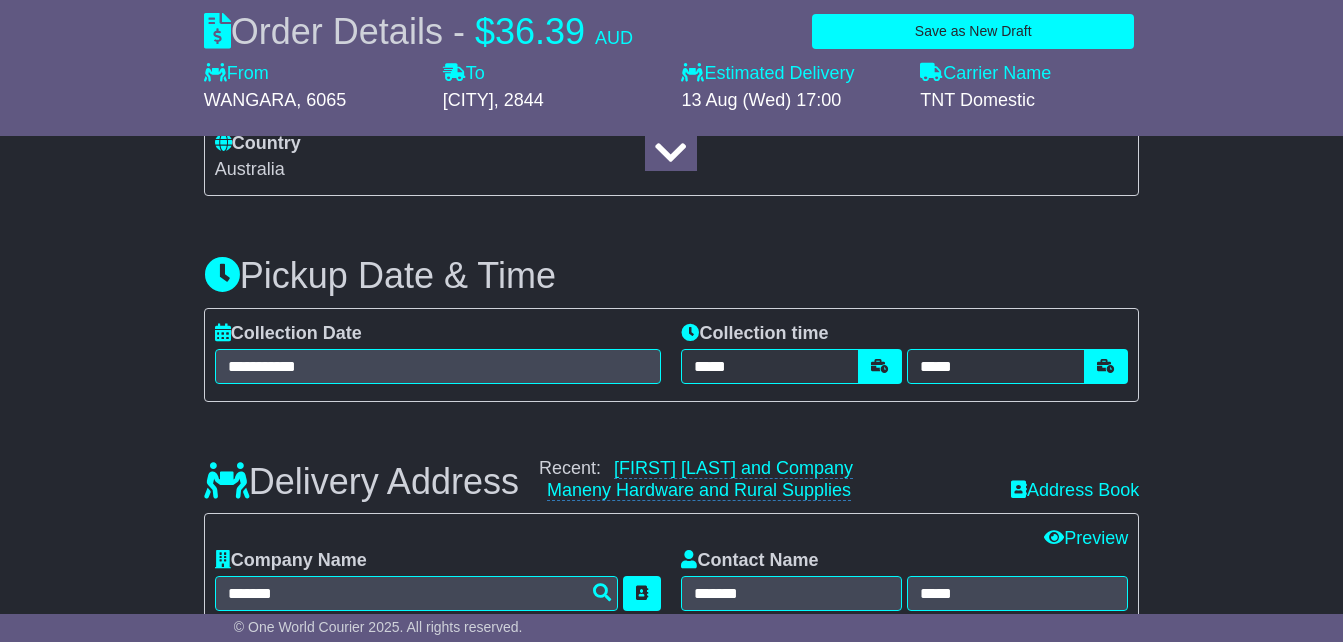 scroll, scrollTop: 1169, scrollLeft: 0, axis: vertical 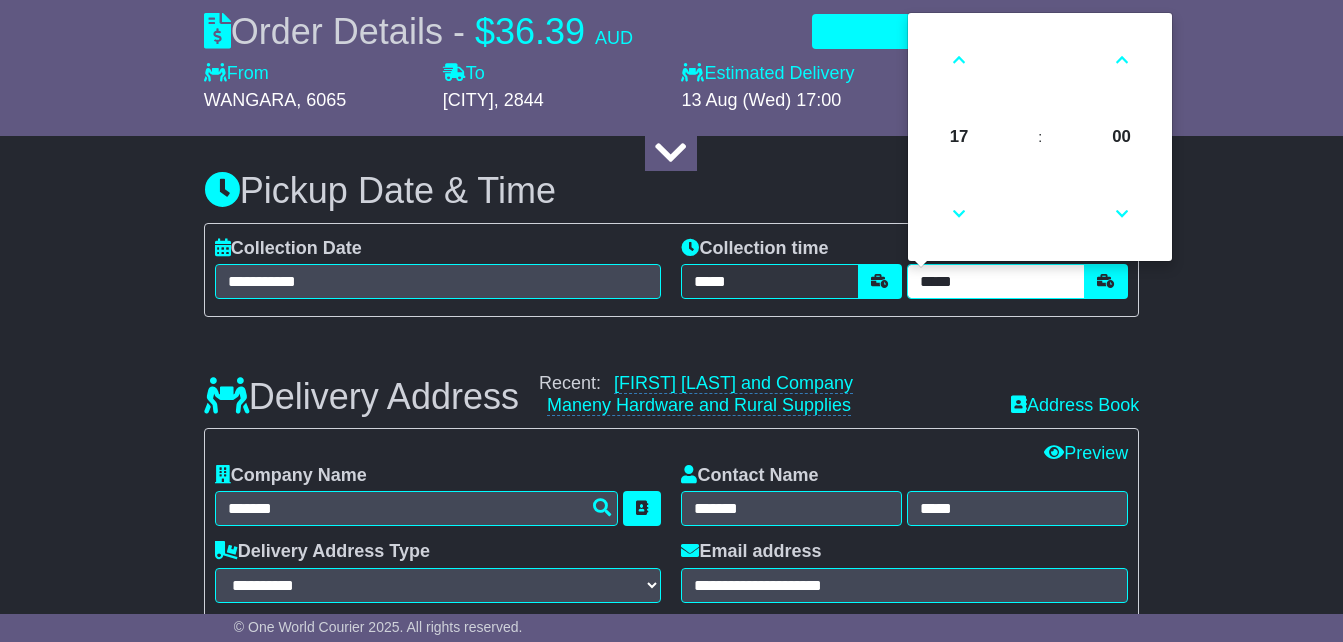 click on "*****" at bounding box center [996, 281] 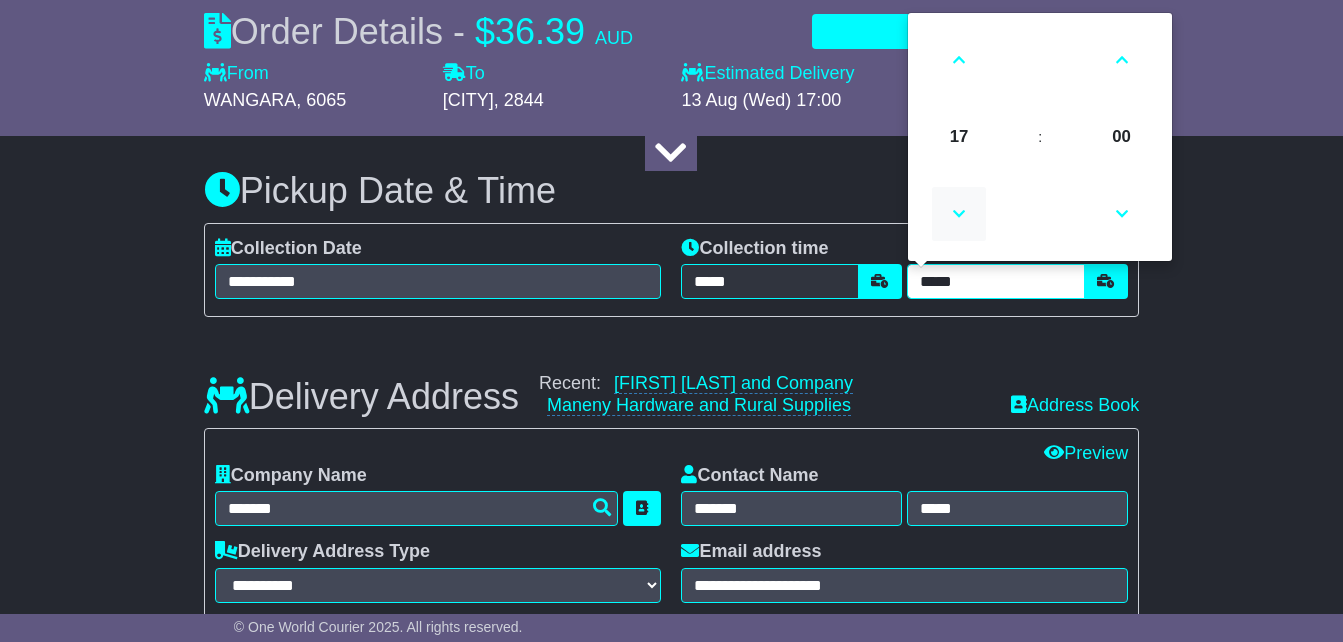 click at bounding box center [959, 214] 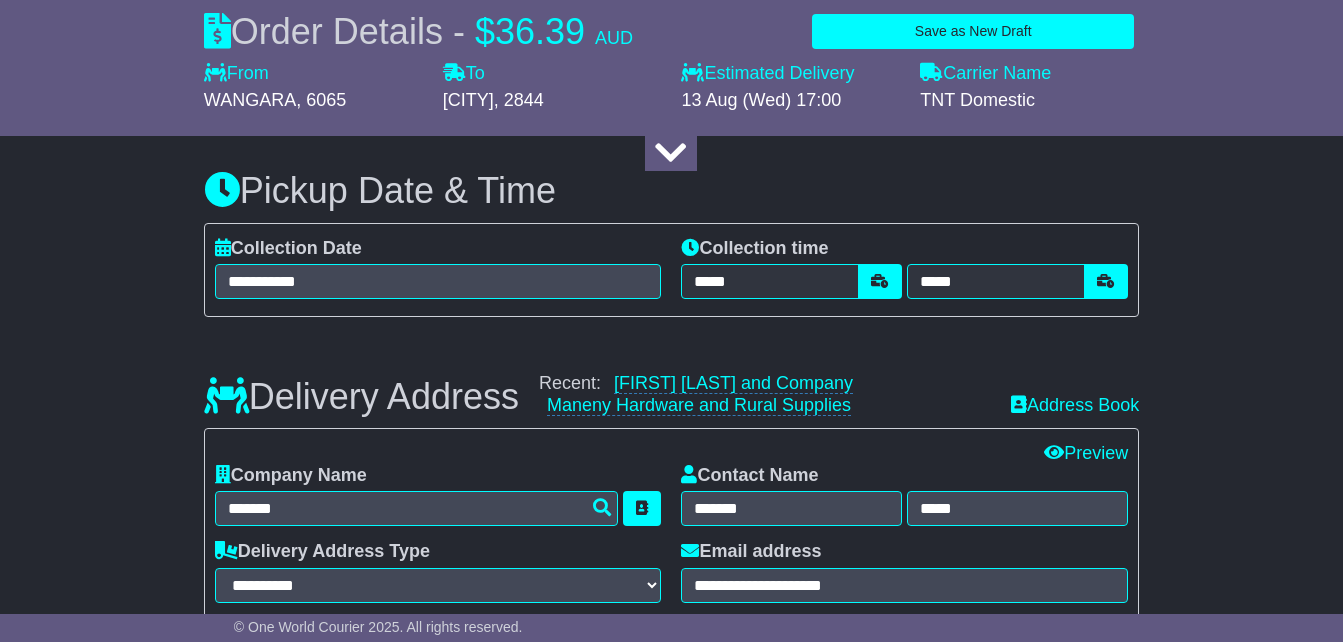 click on "Edit All
Edit Contact
Preview" at bounding box center [671, 454] 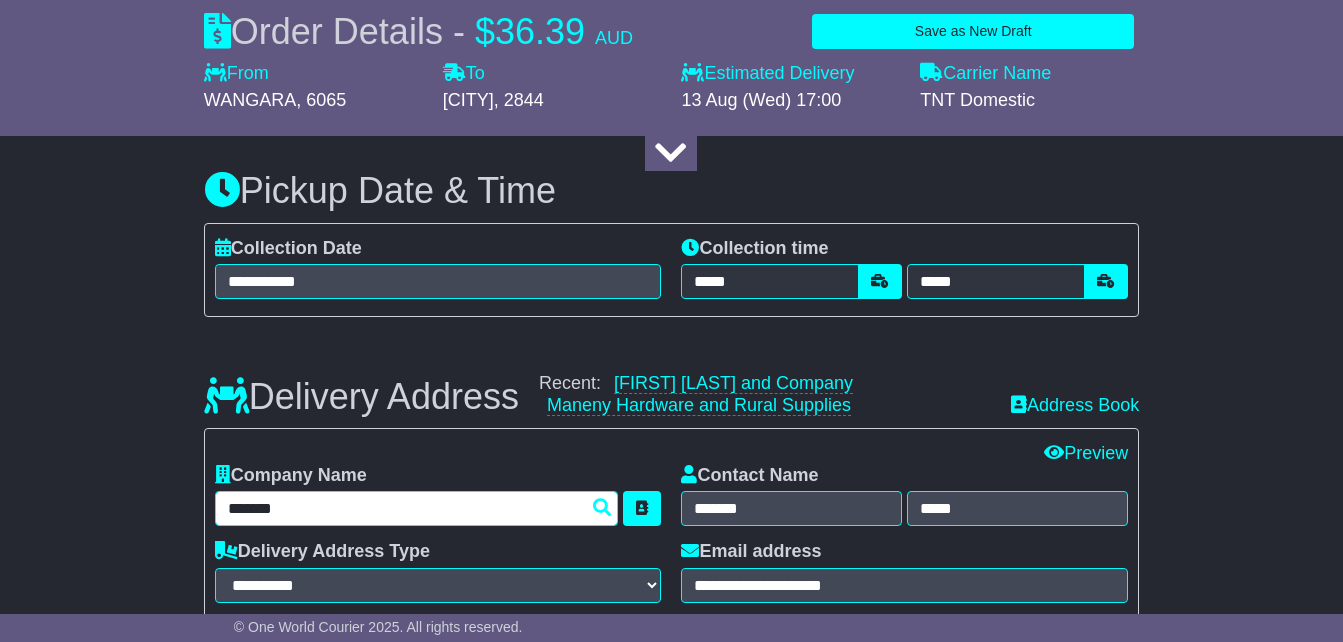 drag, startPoint x: 318, startPoint y: 548, endPoint x: 202, endPoint y: 533, distance: 116.965805 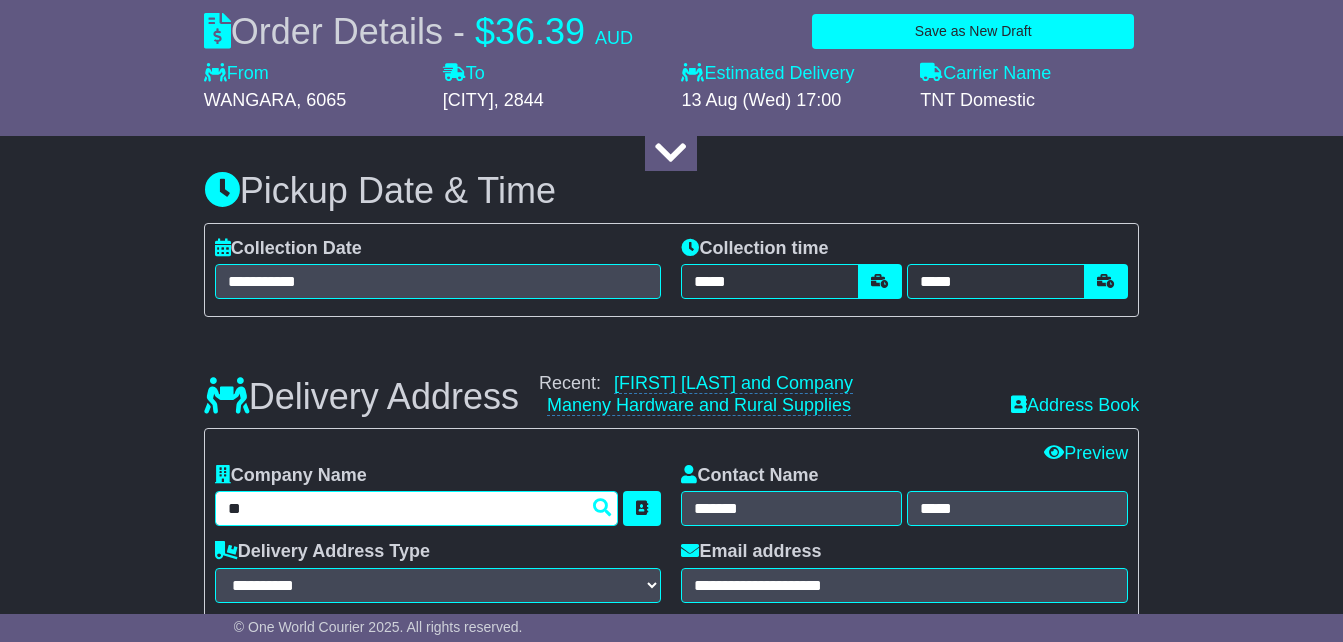 type on "***" 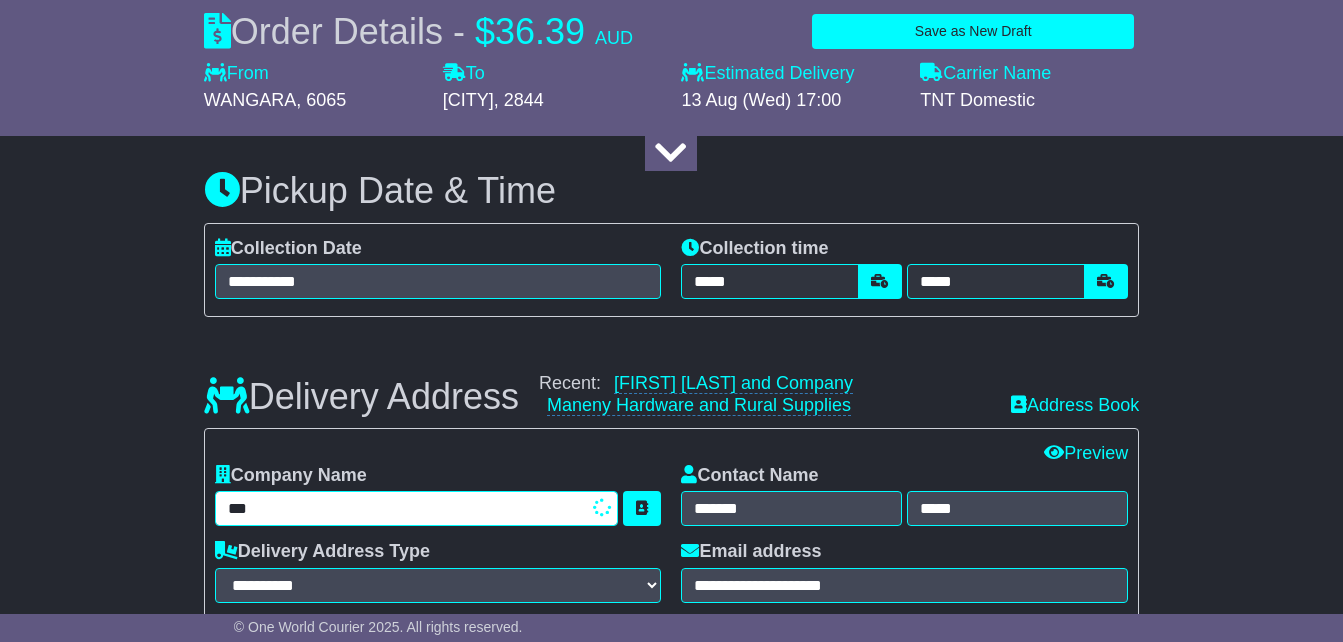 type on "**********" 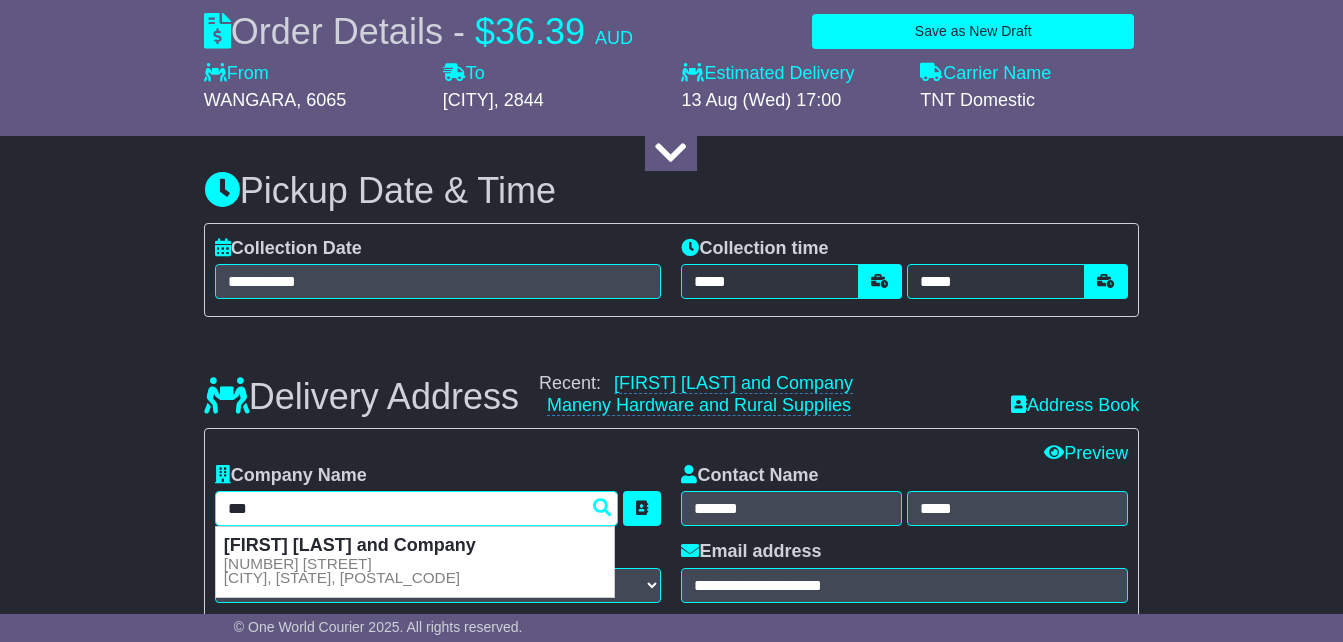type on "**********" 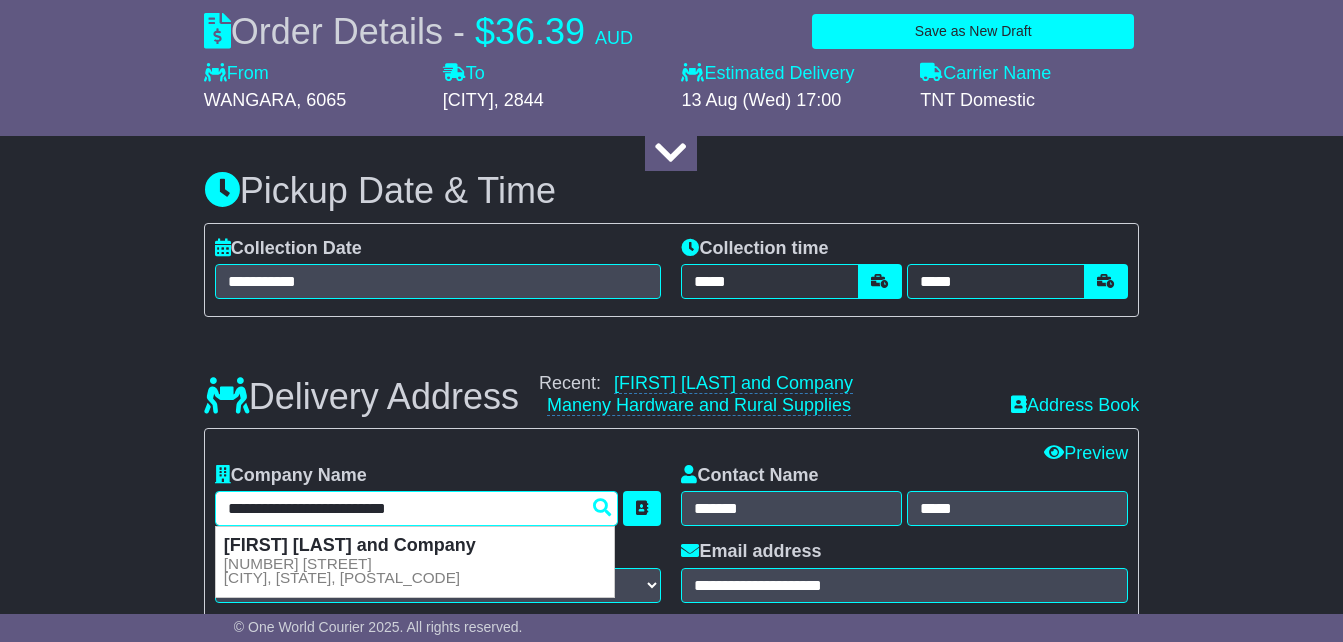 type 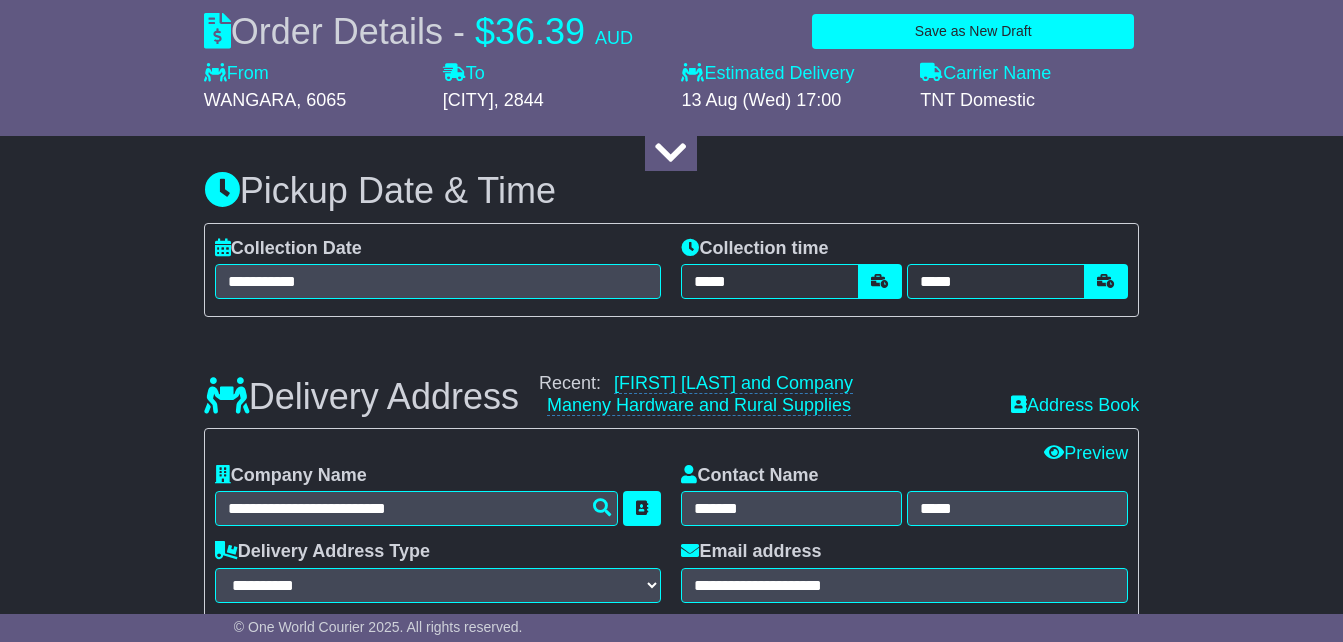 click on "**********" at bounding box center (671, 694) 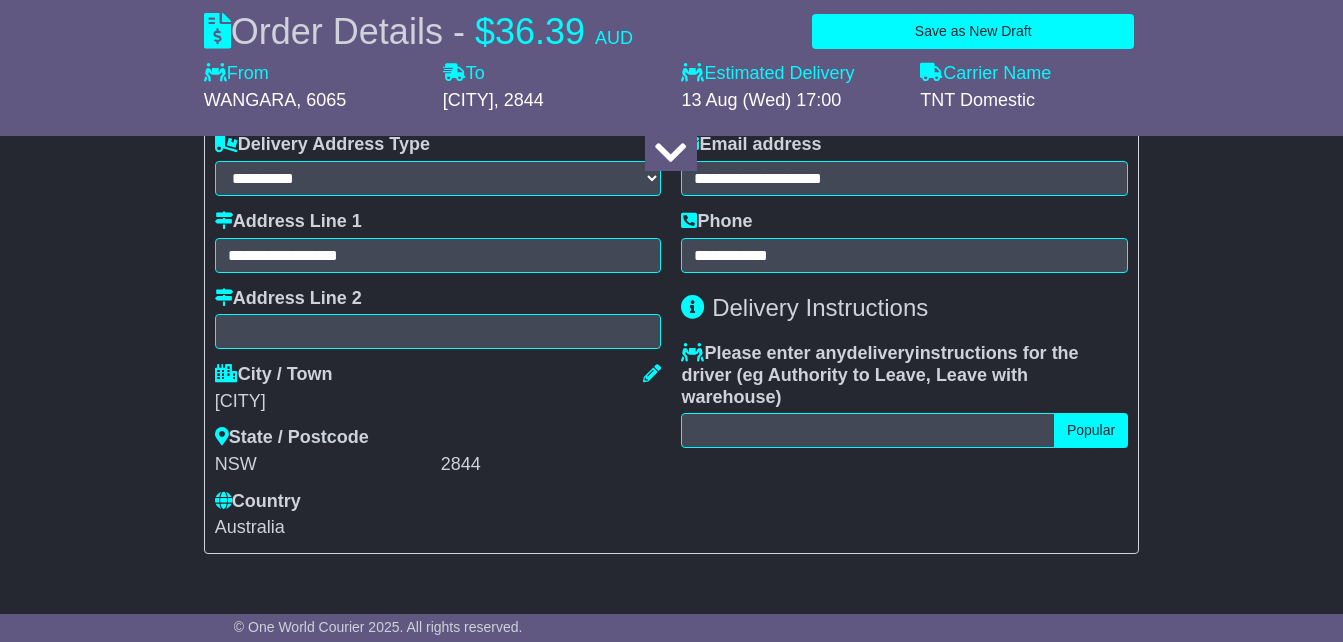 scroll, scrollTop: 1598, scrollLeft: 0, axis: vertical 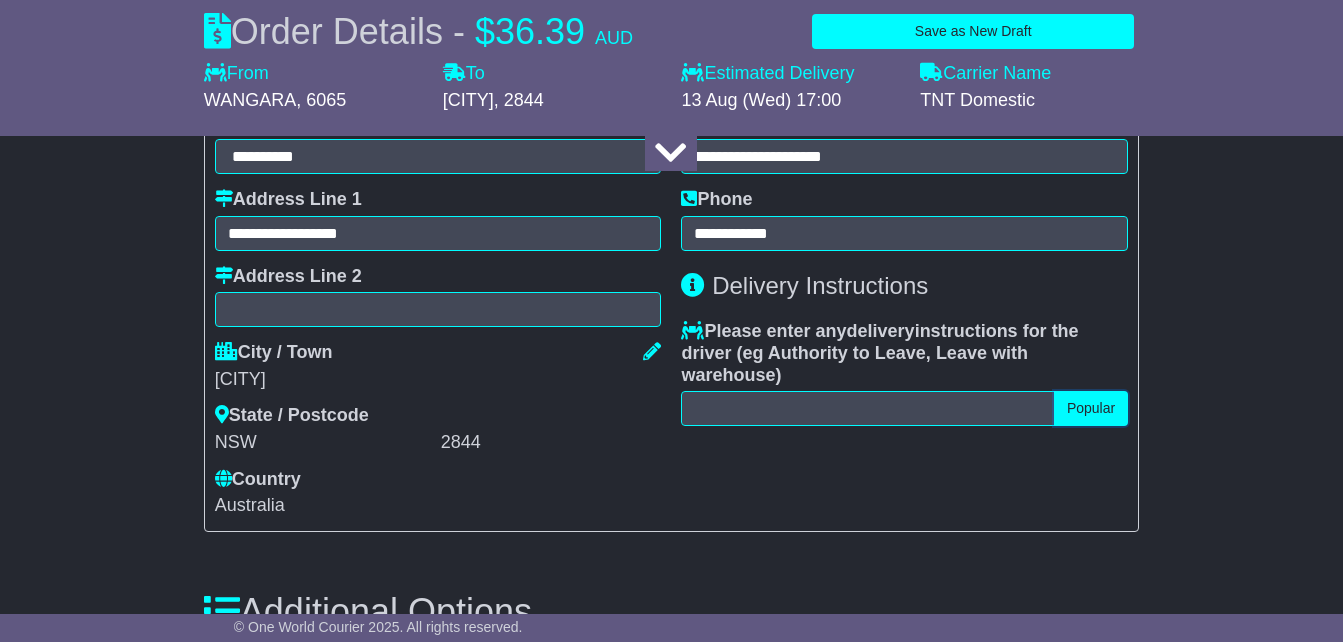 click on "Popular" at bounding box center [1091, 408] 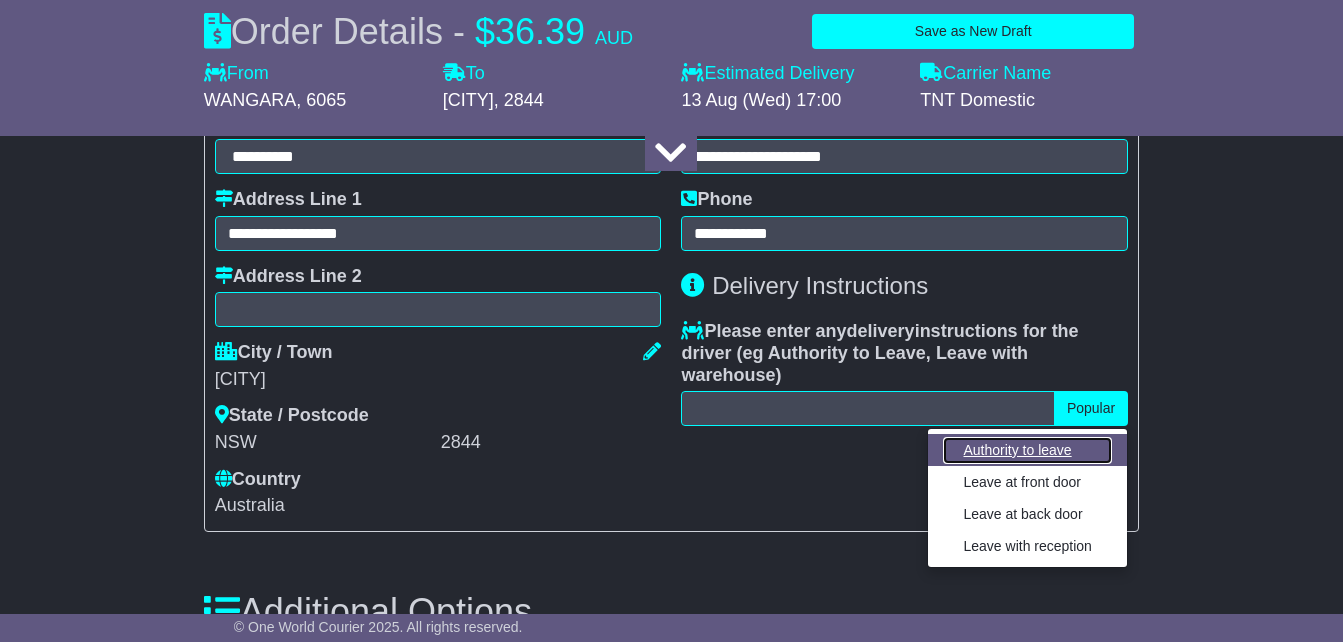 click on "Authority to leave" at bounding box center [1027, 450] 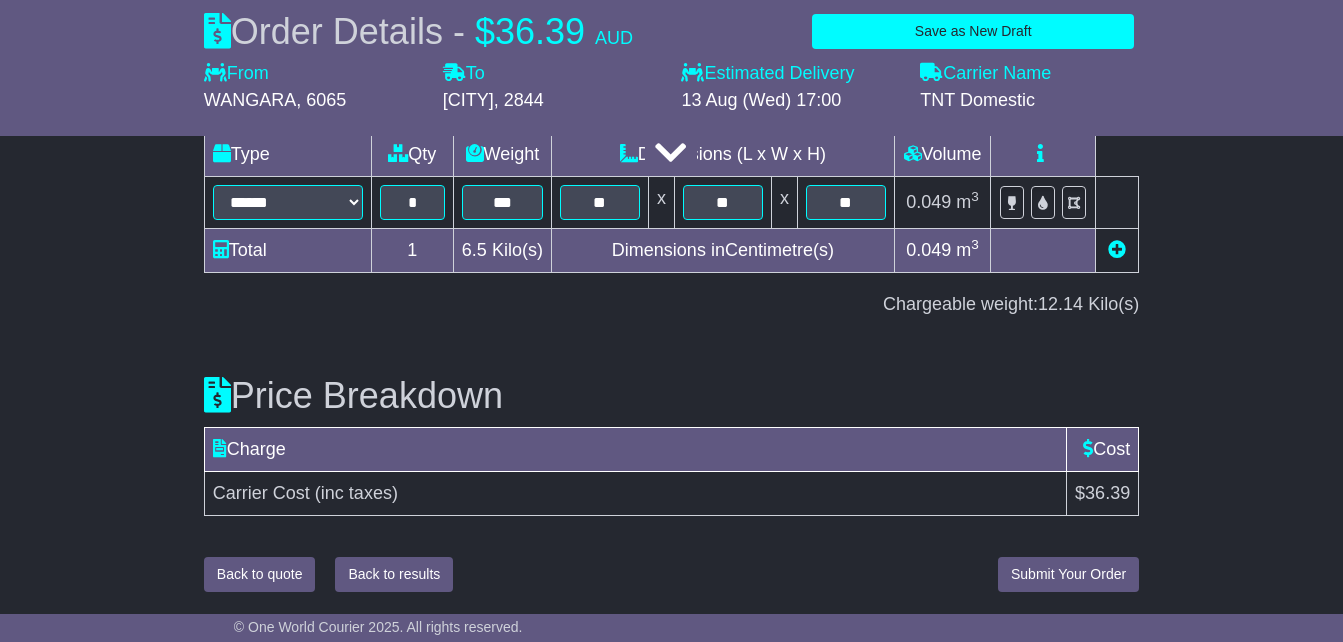 scroll, scrollTop: 2549, scrollLeft: 0, axis: vertical 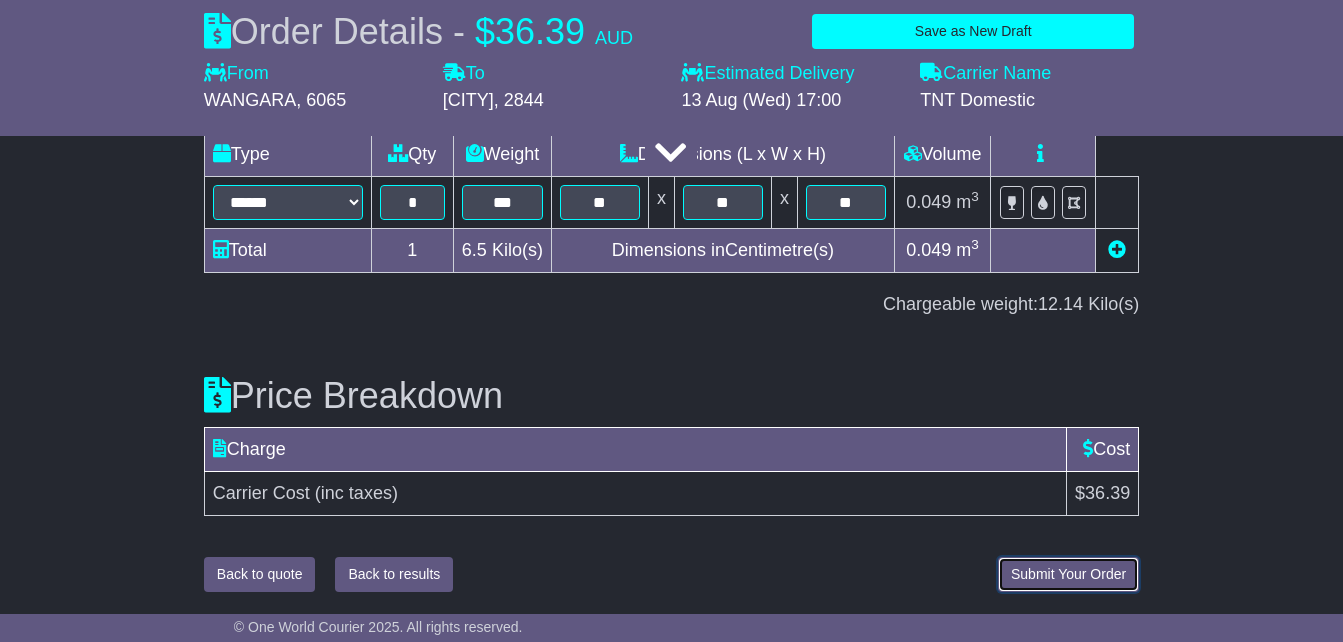 click on "Submit Your Order" at bounding box center (1068, 574) 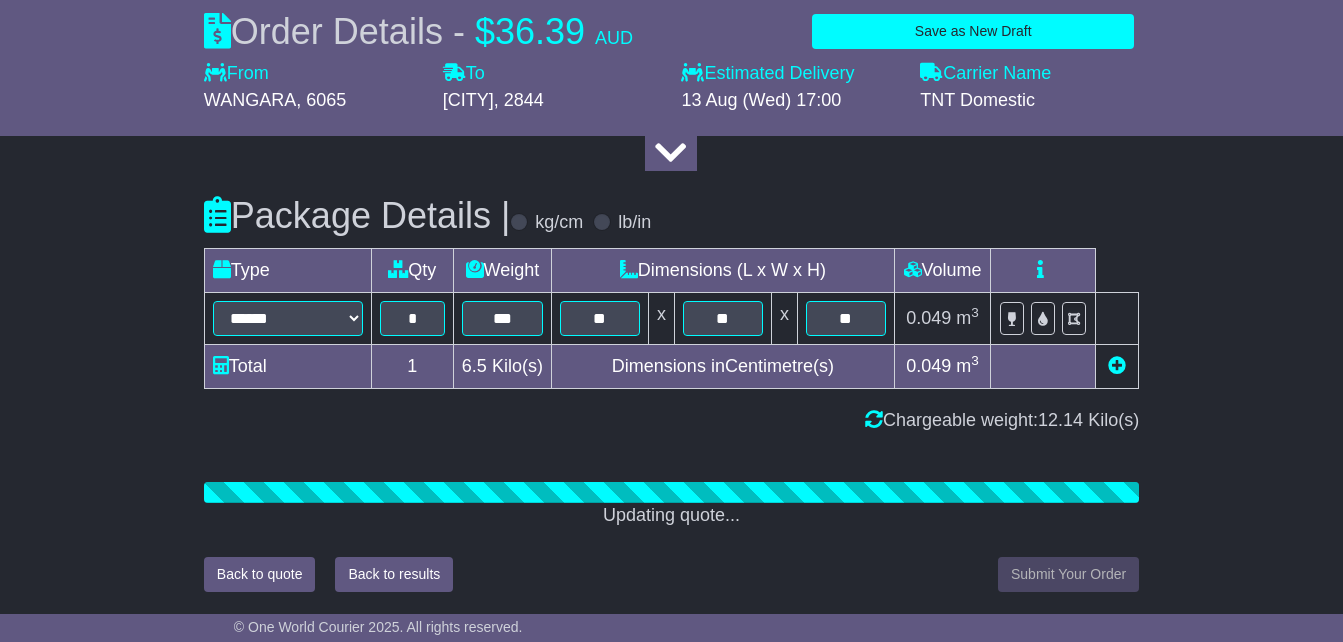 scroll, scrollTop: 2549, scrollLeft: 0, axis: vertical 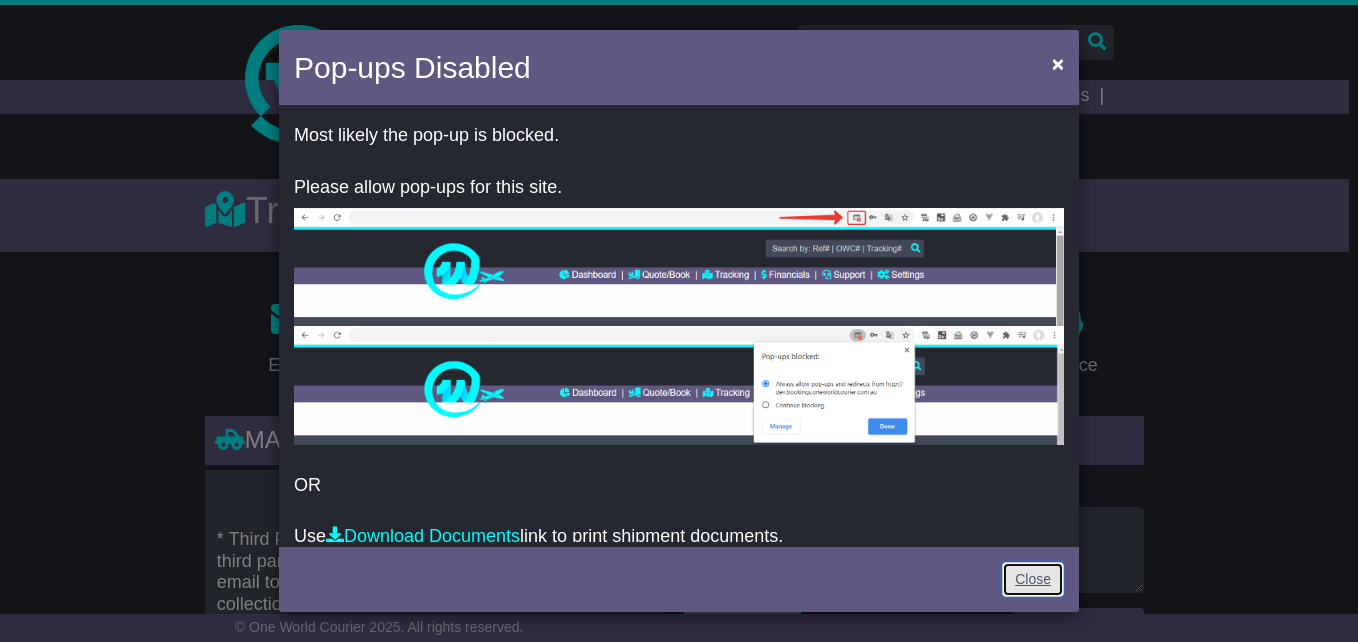 click on "Close" at bounding box center [1033, 579] 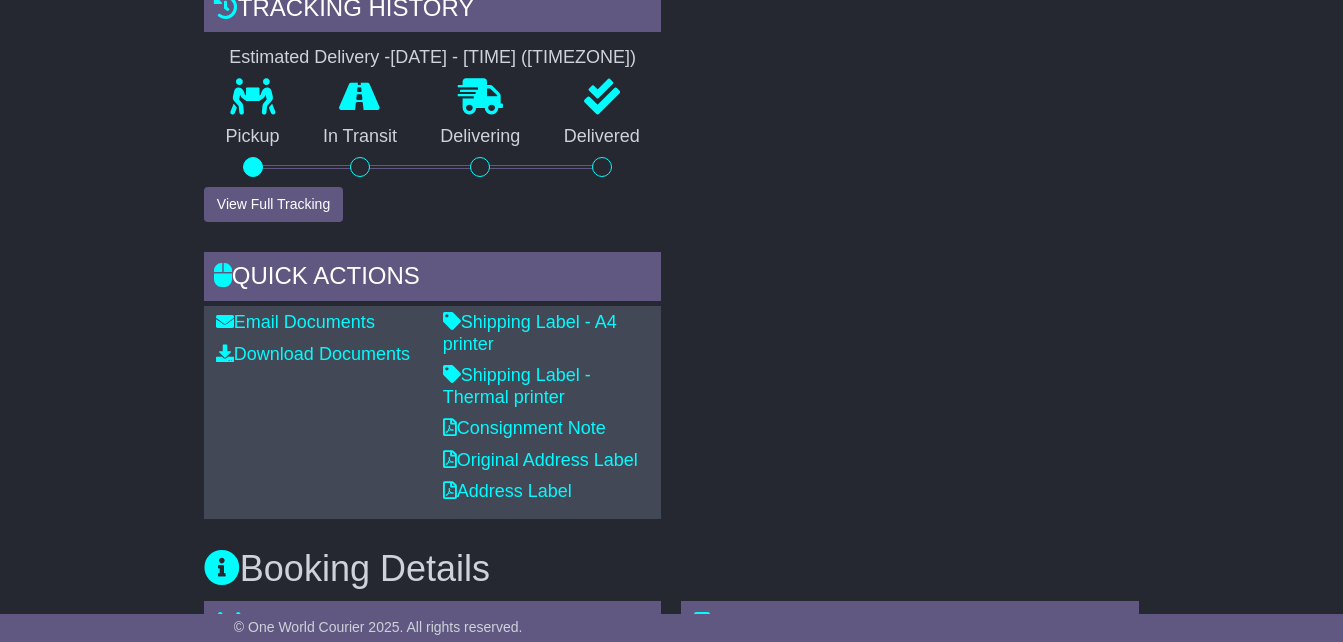 scroll, scrollTop: 745, scrollLeft: 0, axis: vertical 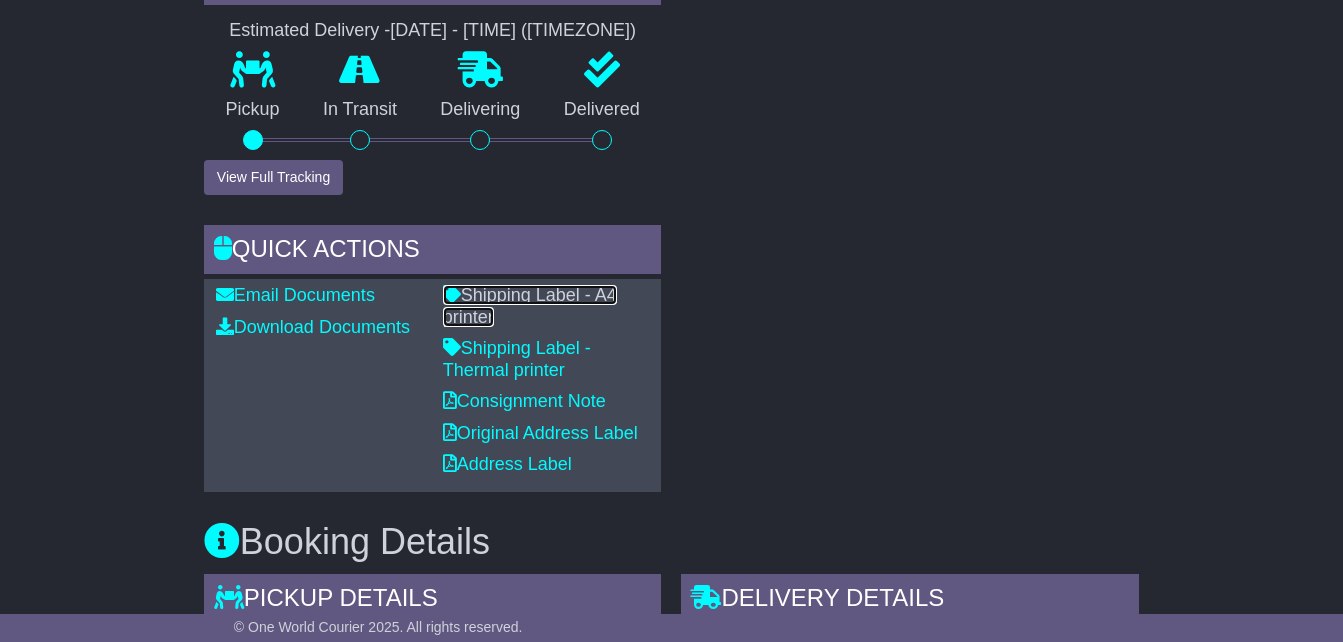 click on "Shipping Label - A4 printer" at bounding box center (530, 306) 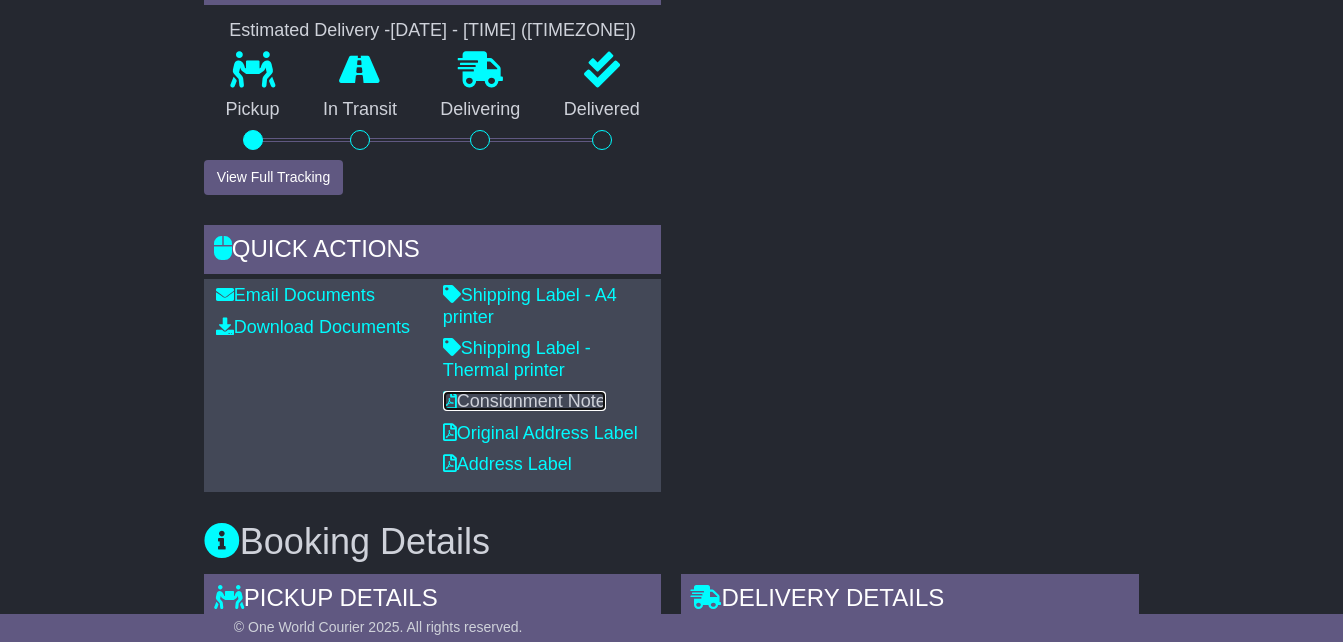 click on "Consignment Note" at bounding box center (524, 401) 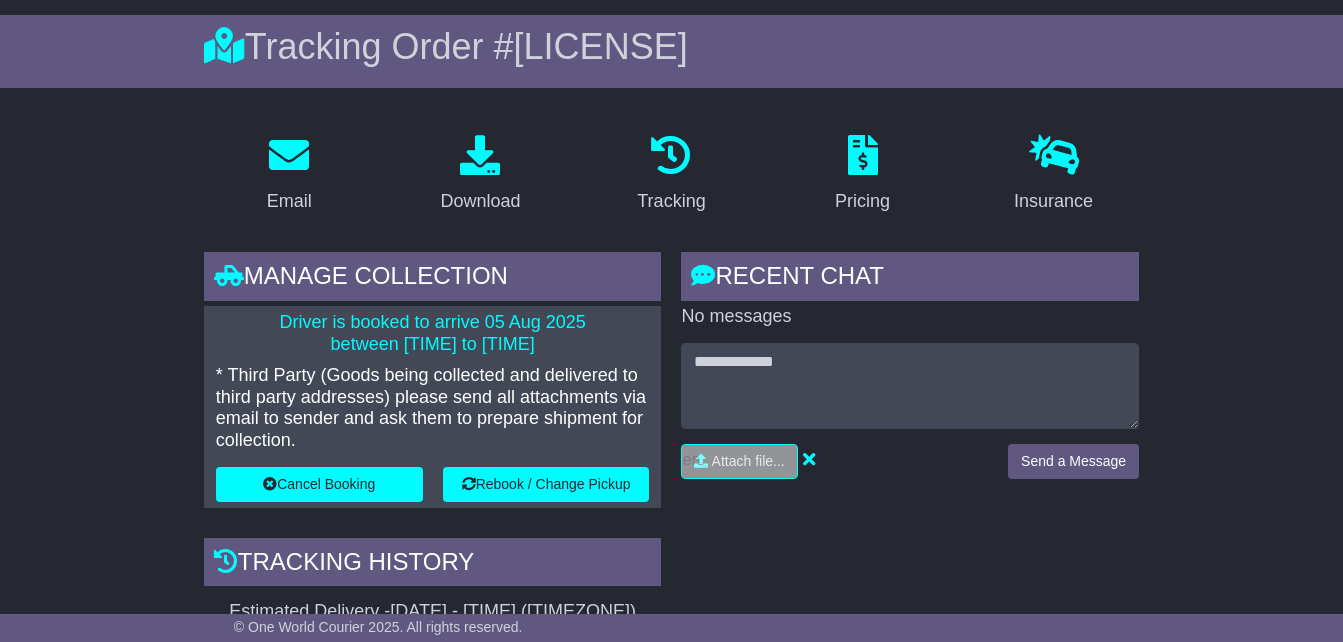 scroll, scrollTop: 0, scrollLeft: 0, axis: both 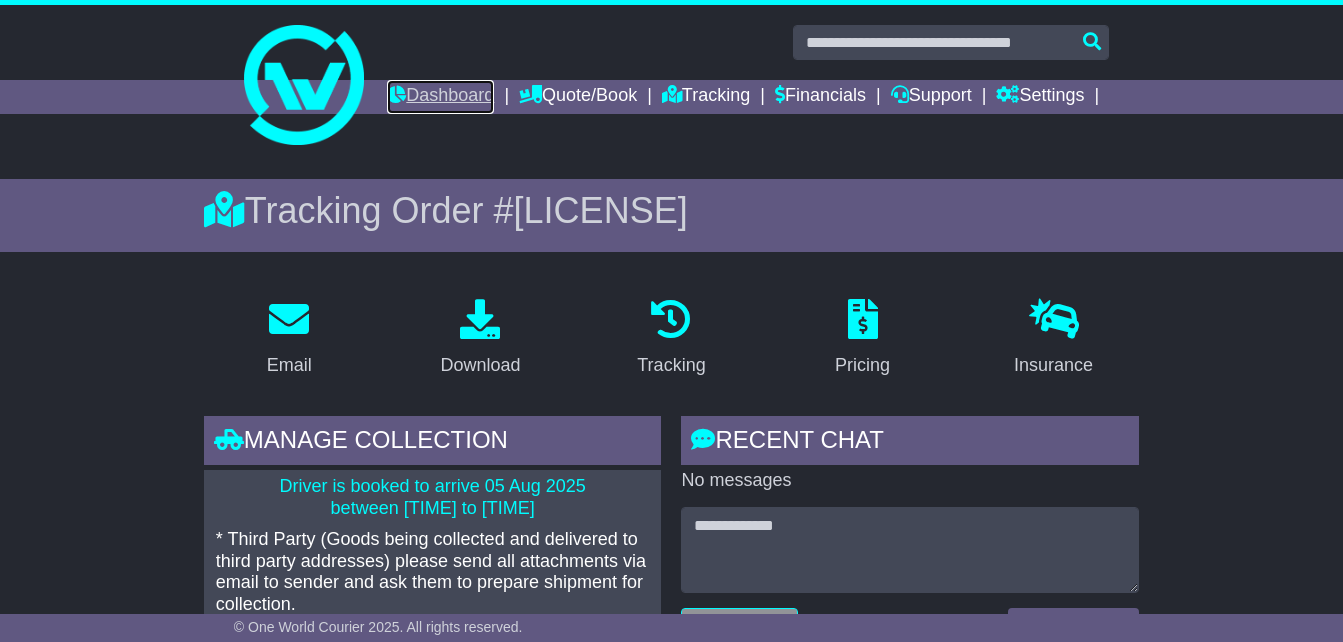 click on "Dashboard" at bounding box center [440, 97] 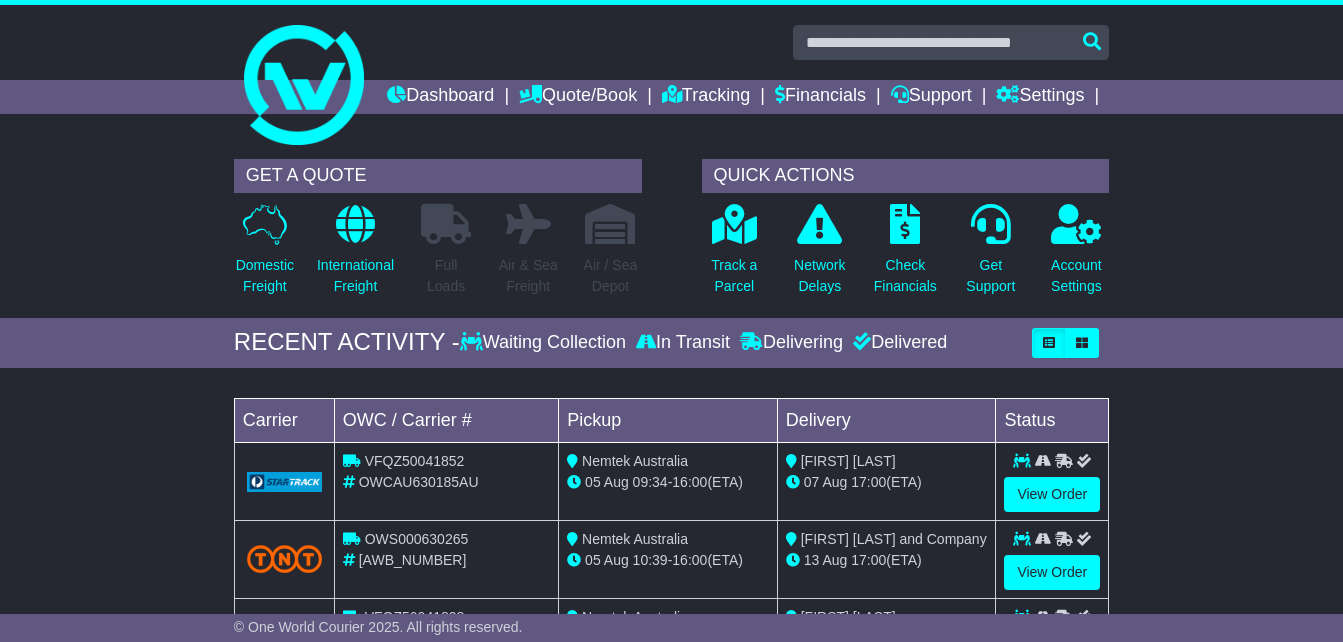 scroll, scrollTop: 0, scrollLeft: 0, axis: both 